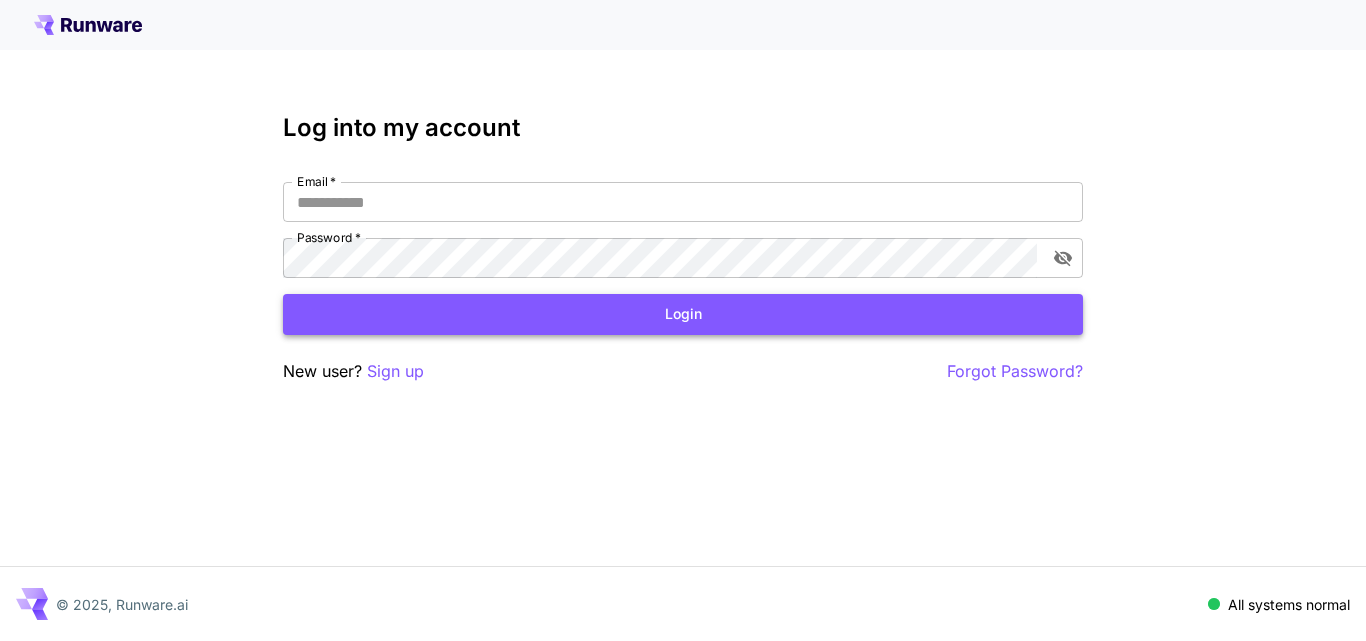 scroll, scrollTop: 0, scrollLeft: 0, axis: both 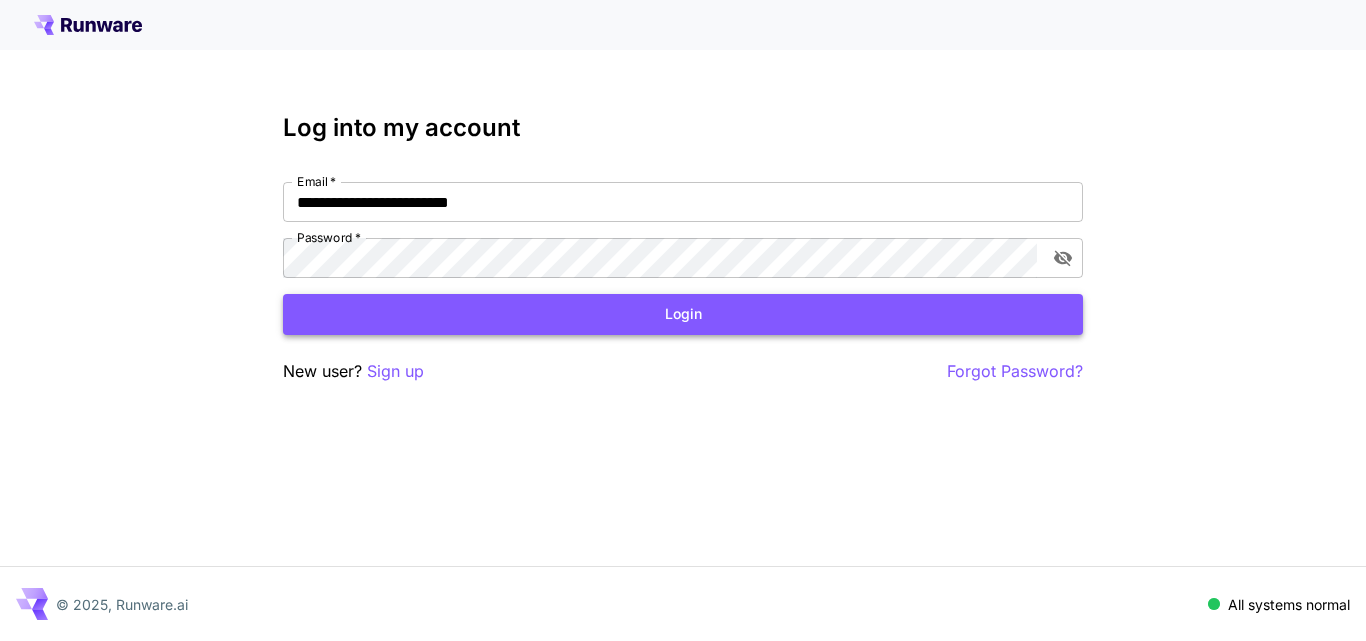 click on "Login" at bounding box center (683, 314) 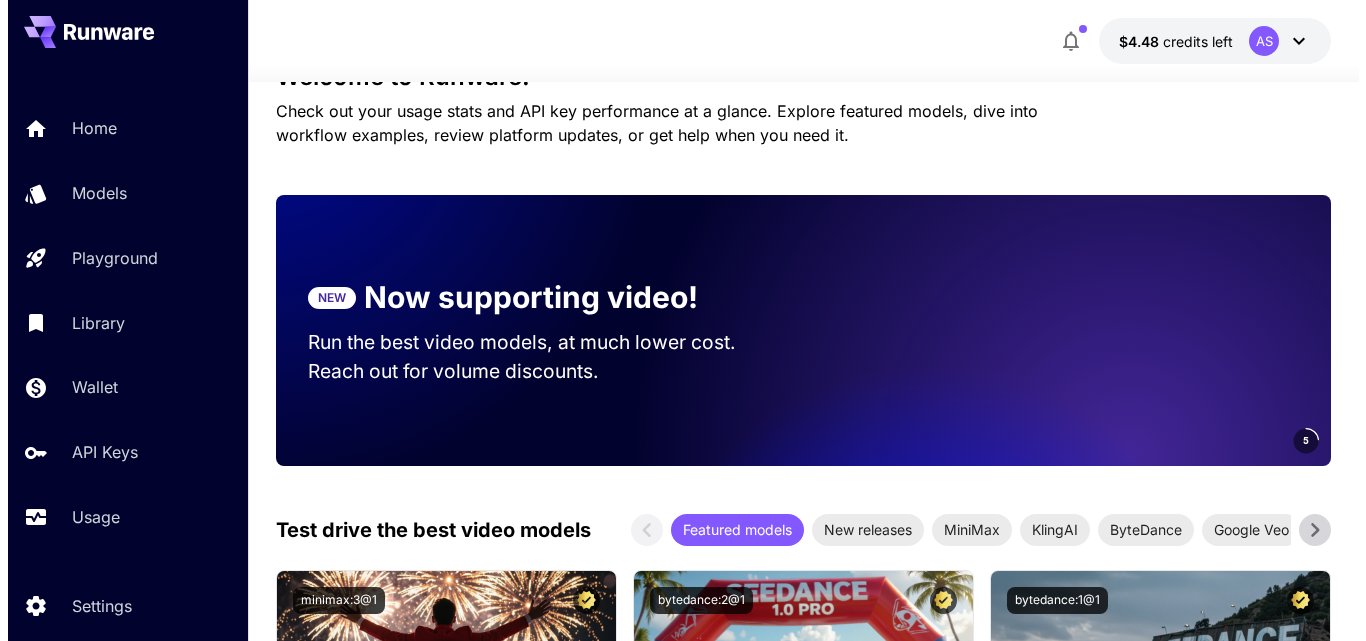 scroll, scrollTop: 0, scrollLeft: 0, axis: both 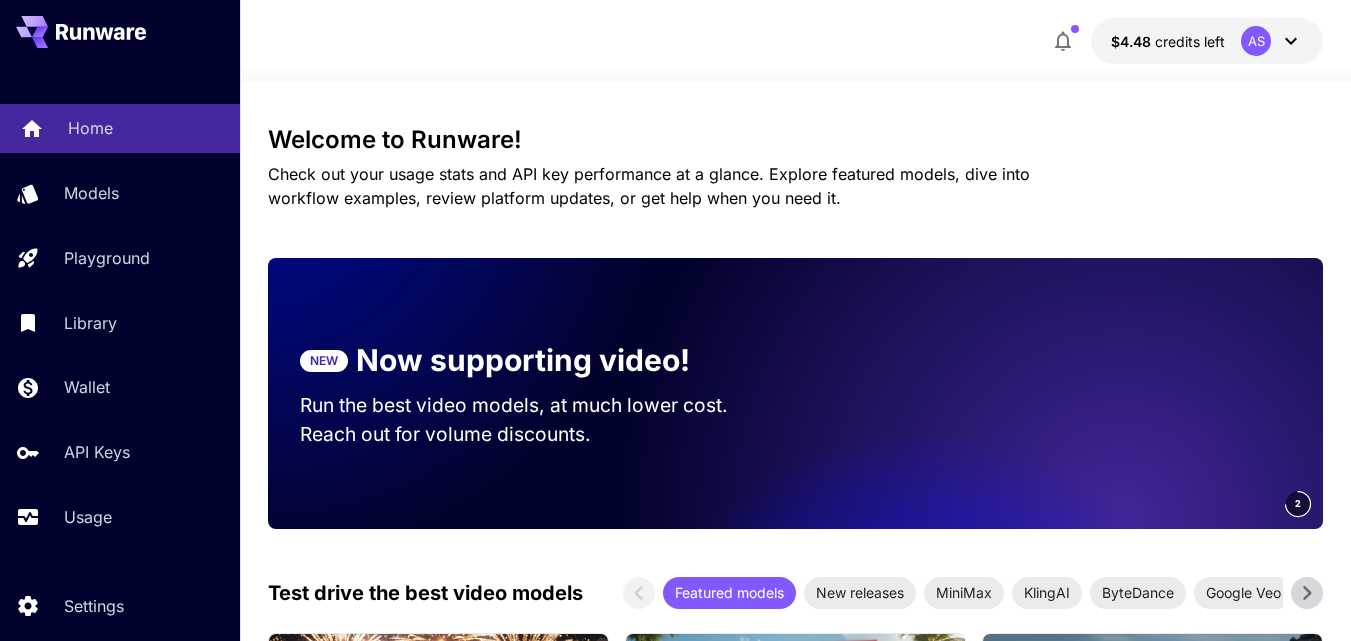 click on "Home" at bounding box center (146, 128) 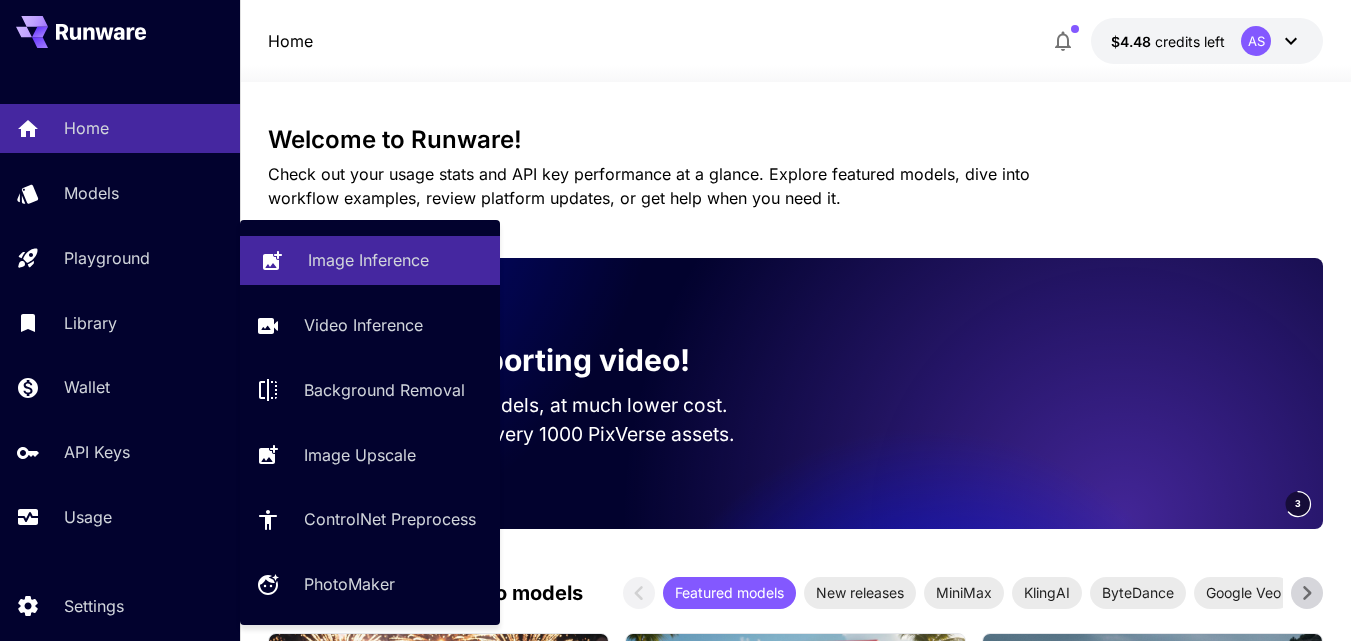 click on "Image Inference" at bounding box center (368, 260) 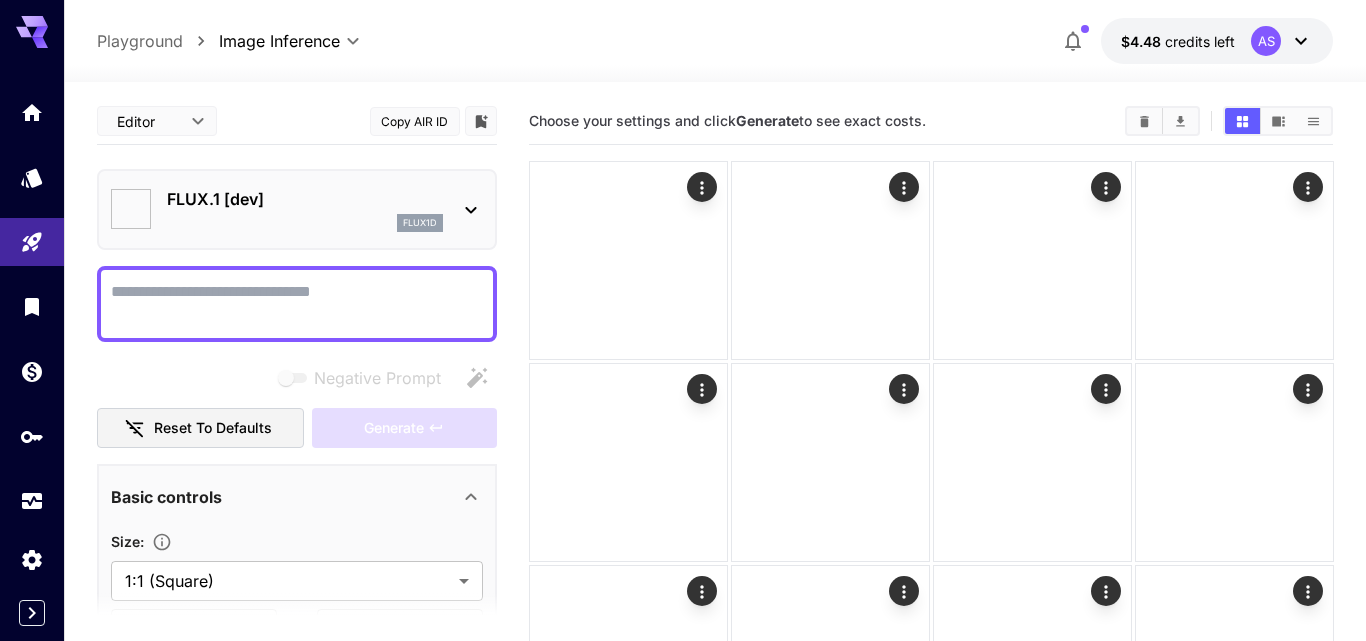 type on "**********" 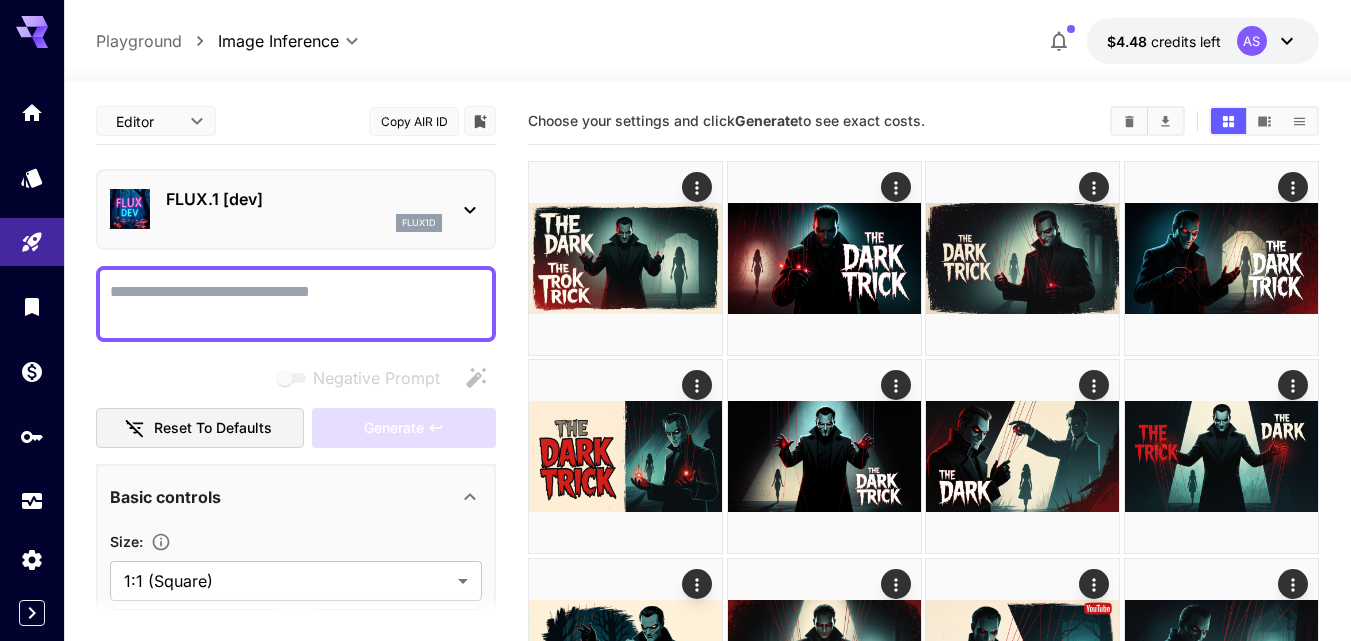 click on "Negative Prompt" at bounding box center [296, 304] 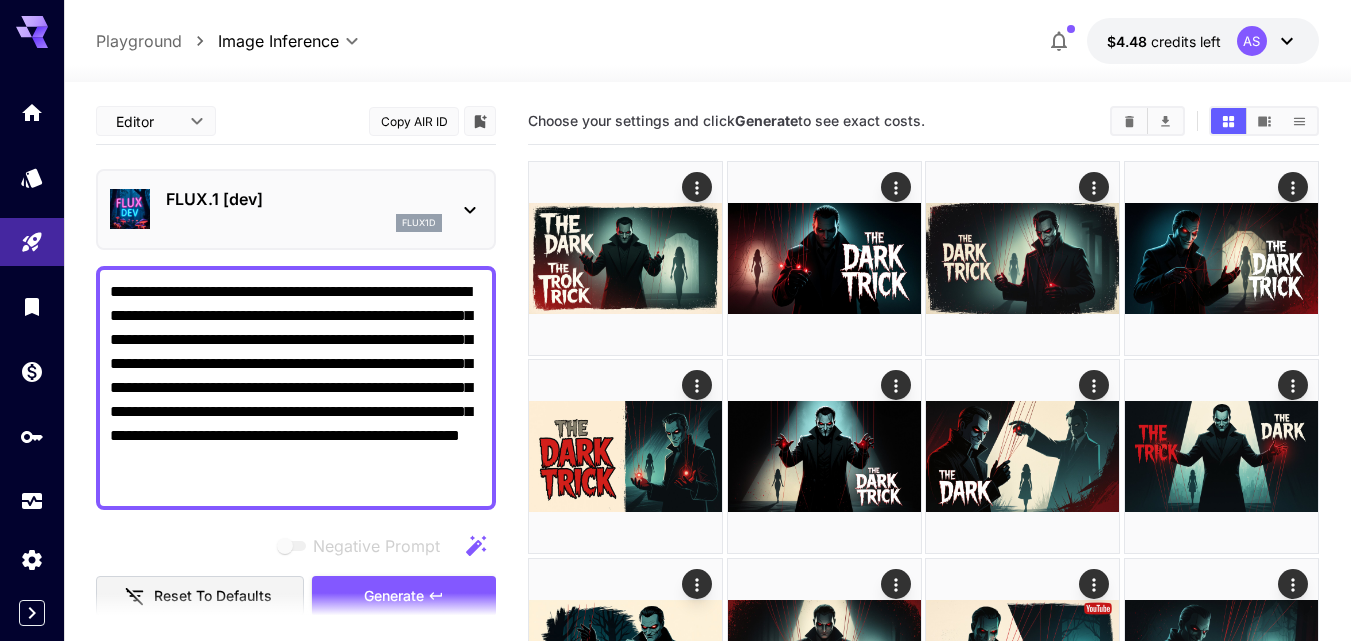 type on "**********" 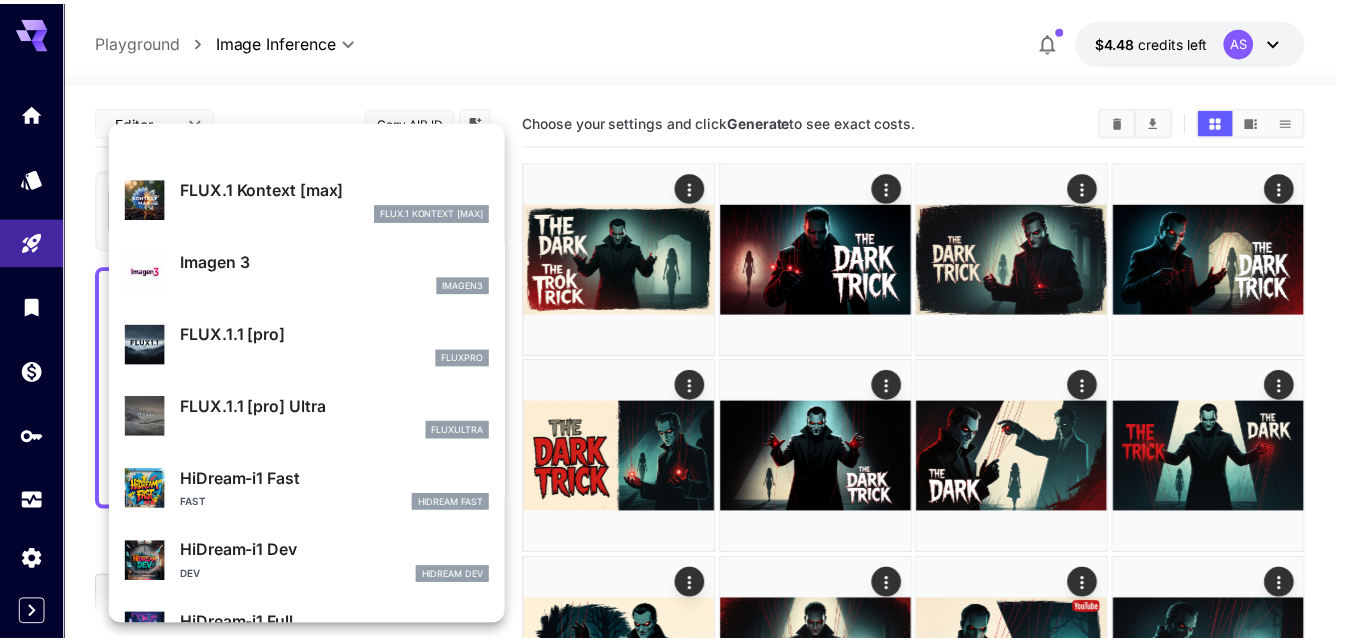 scroll, scrollTop: 1034, scrollLeft: 0, axis: vertical 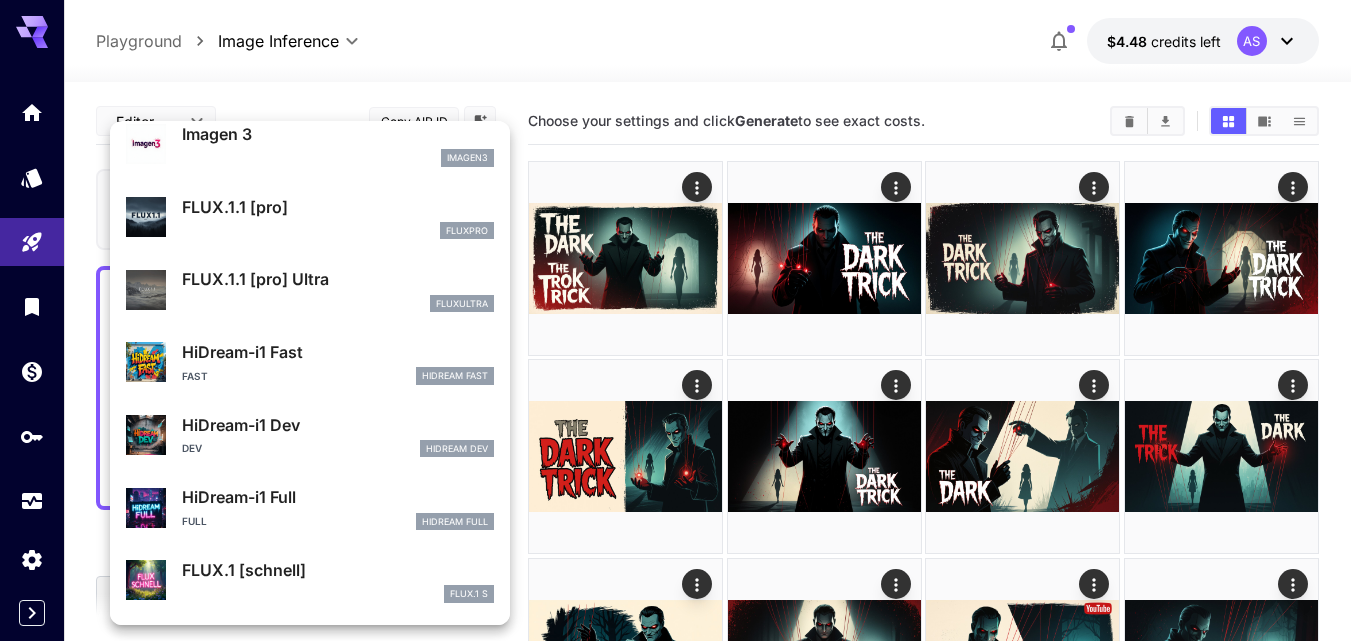 click on "HiDream-i1 Dev Dev HiDream Dev" at bounding box center [338, 435] 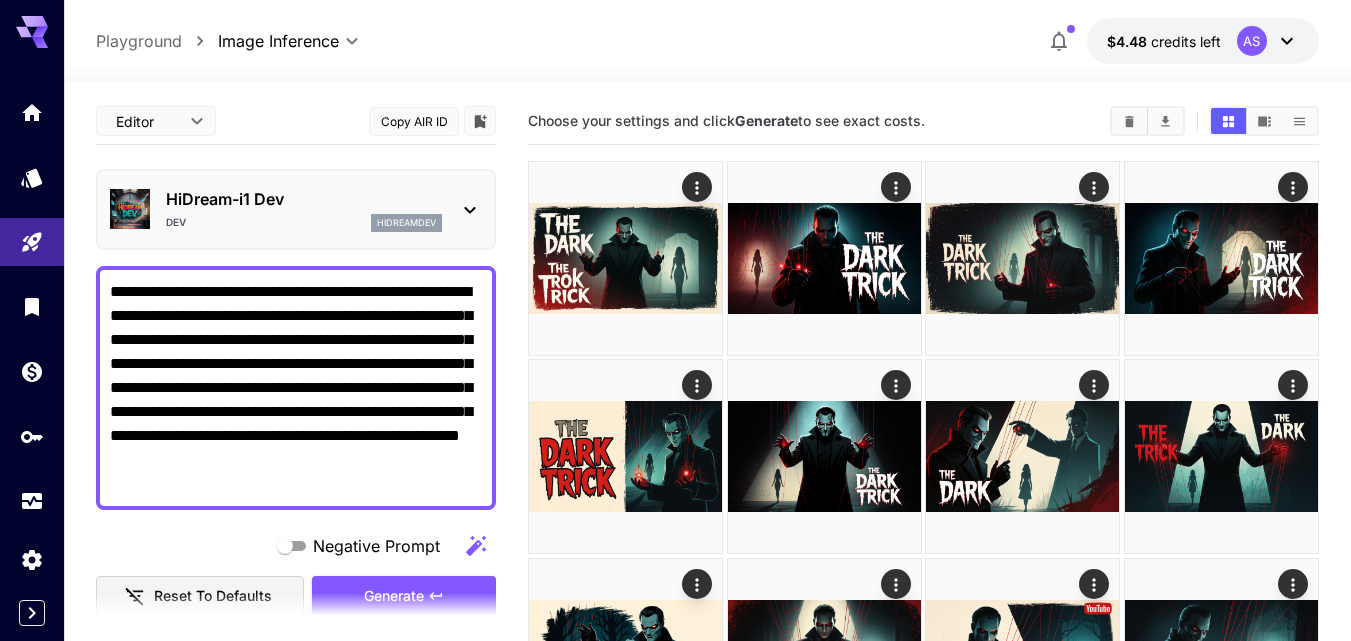 click on "Negative Prompt" at bounding box center (296, 546) 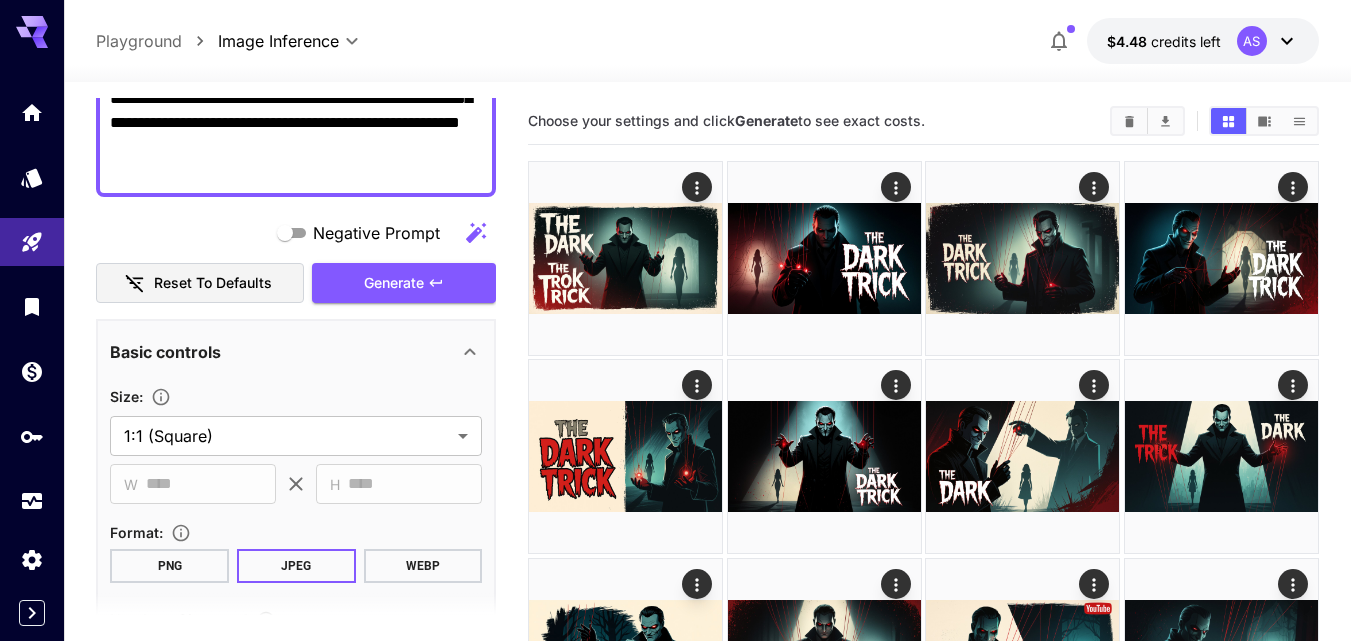 scroll, scrollTop: 400, scrollLeft: 0, axis: vertical 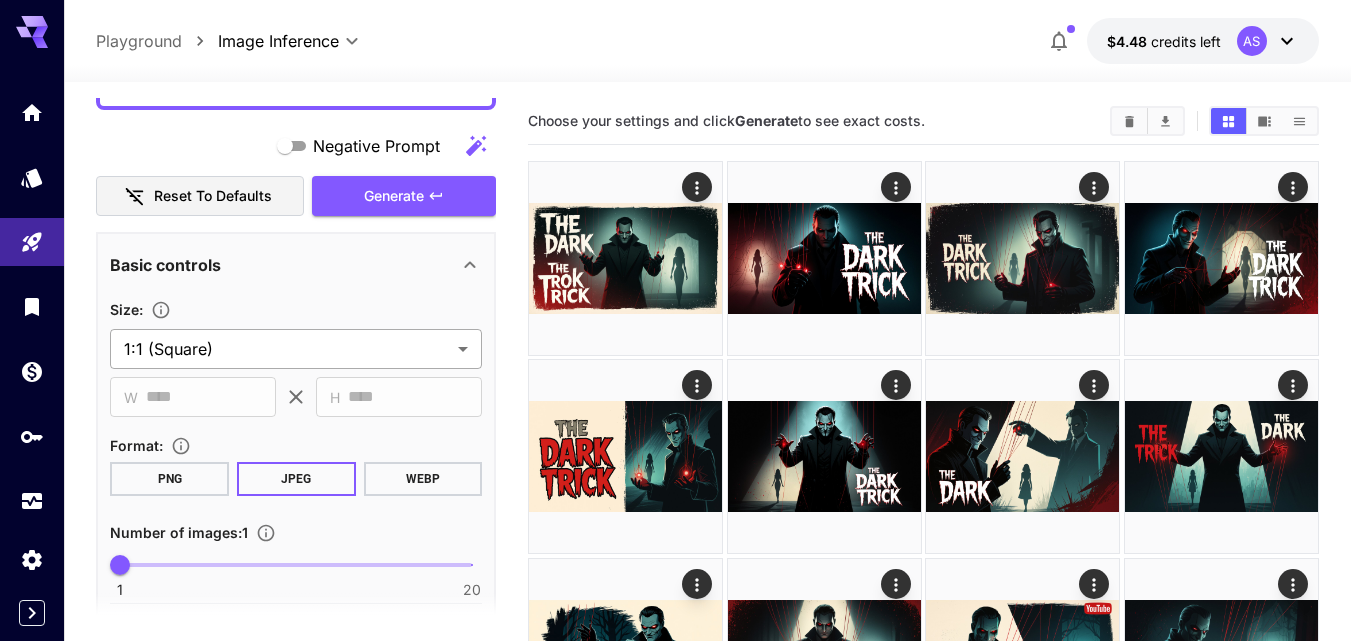 click on "**********" at bounding box center [675, 2391] 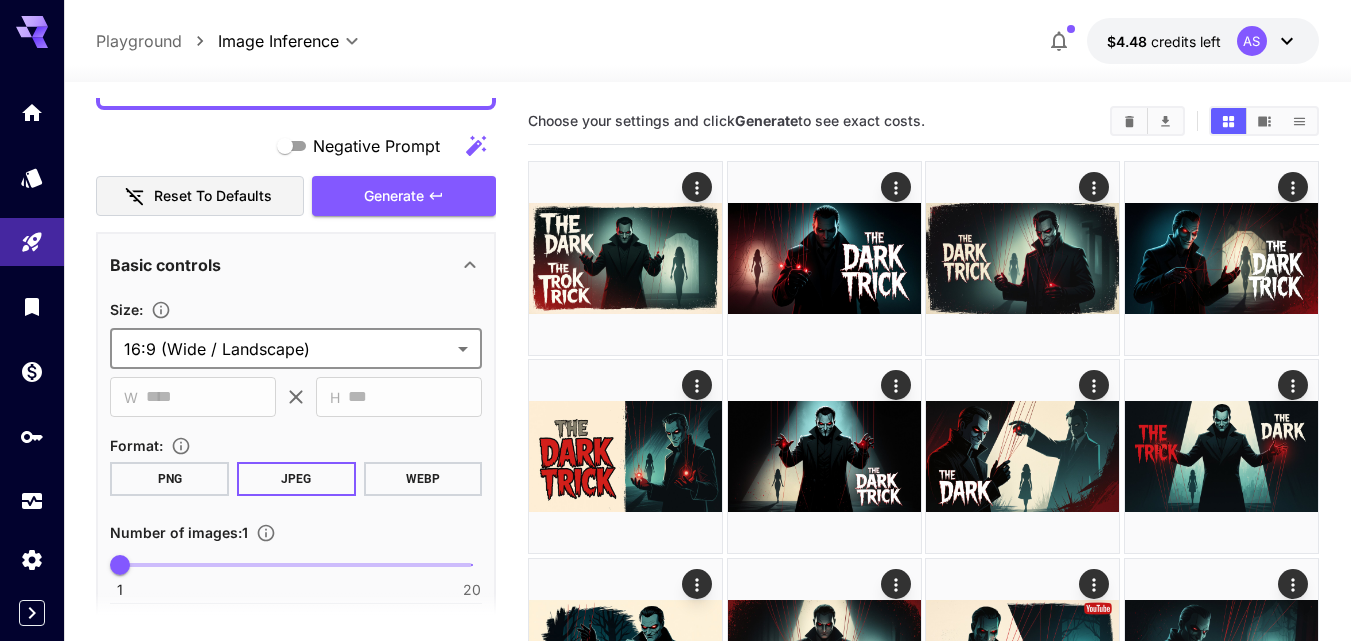 click on "1 20 1" at bounding box center [296, 565] 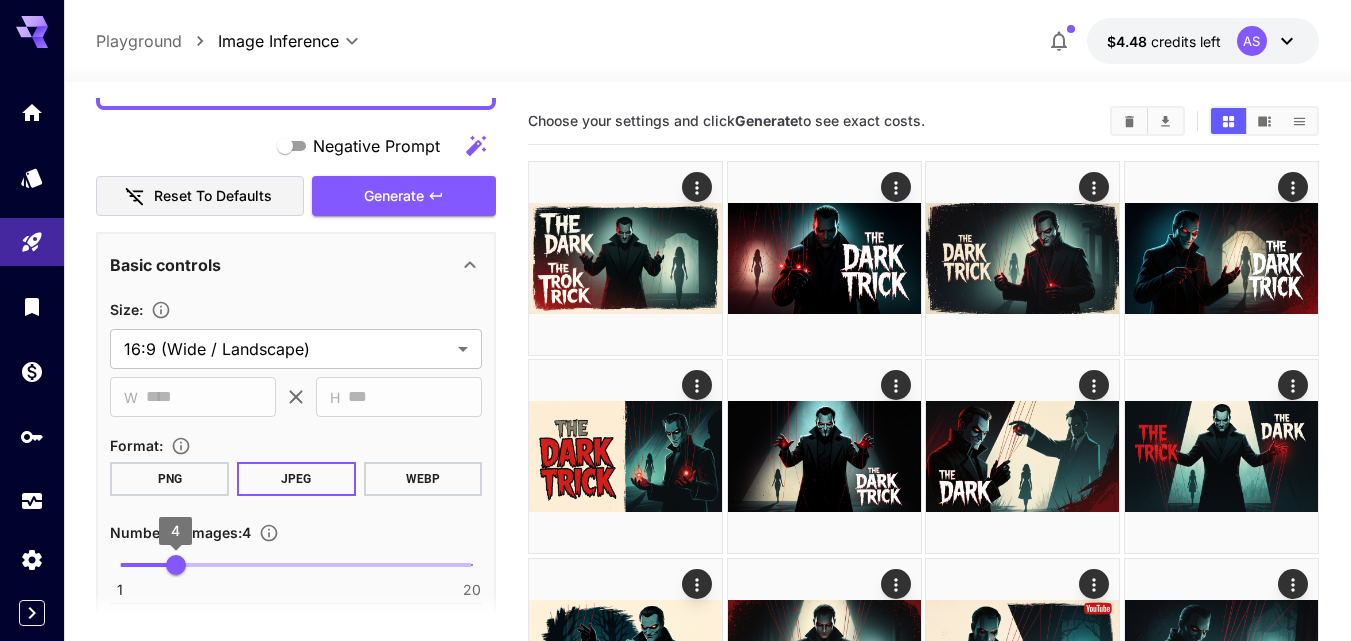 click on "4" at bounding box center (176, 565) 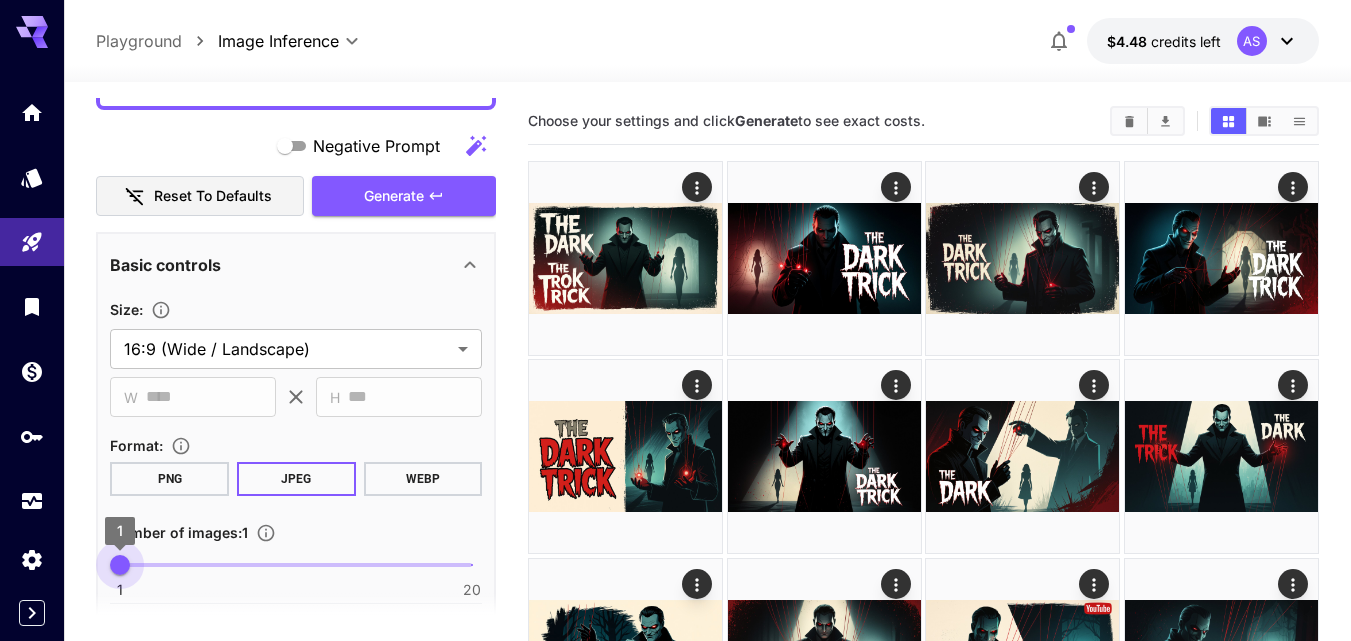 type on "*" 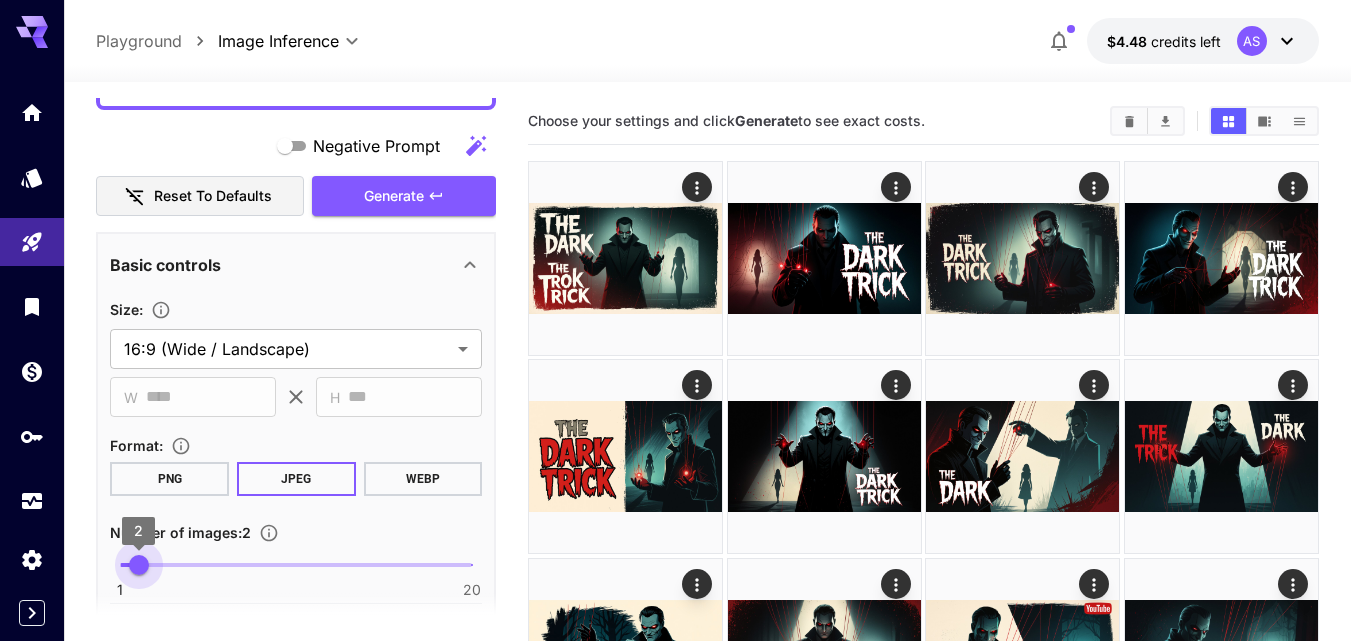 click on "2" at bounding box center (139, 565) 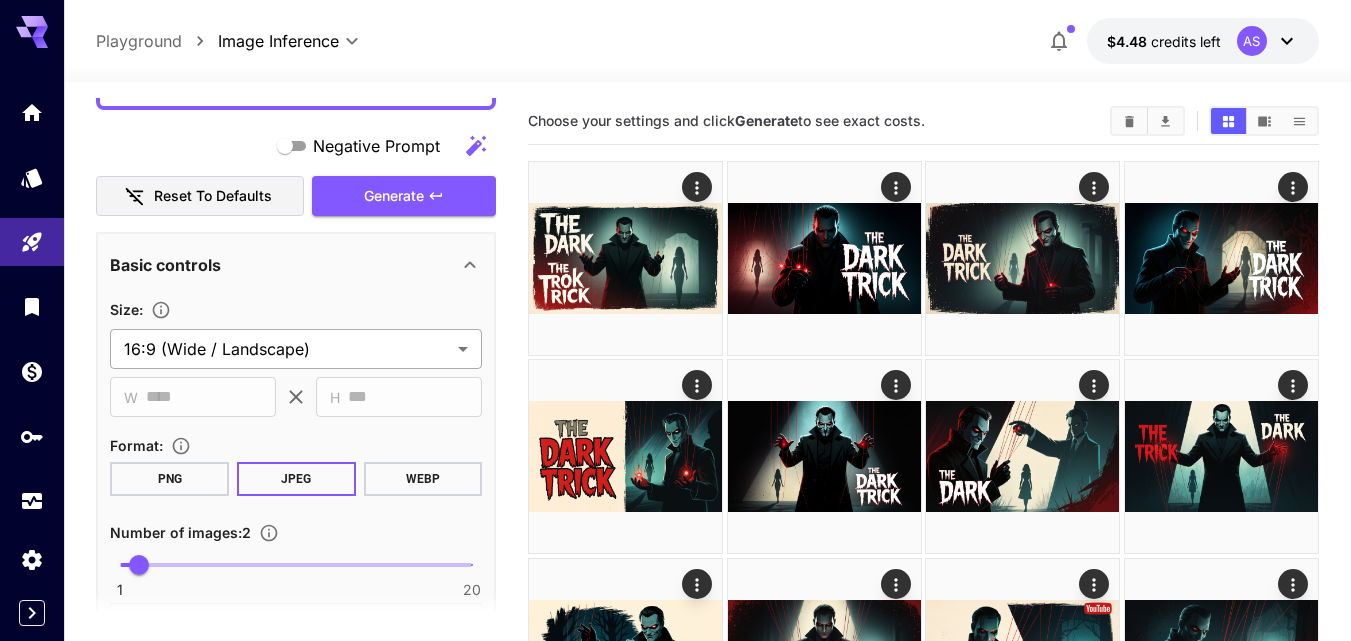 click on "**********" at bounding box center [675, 2391] 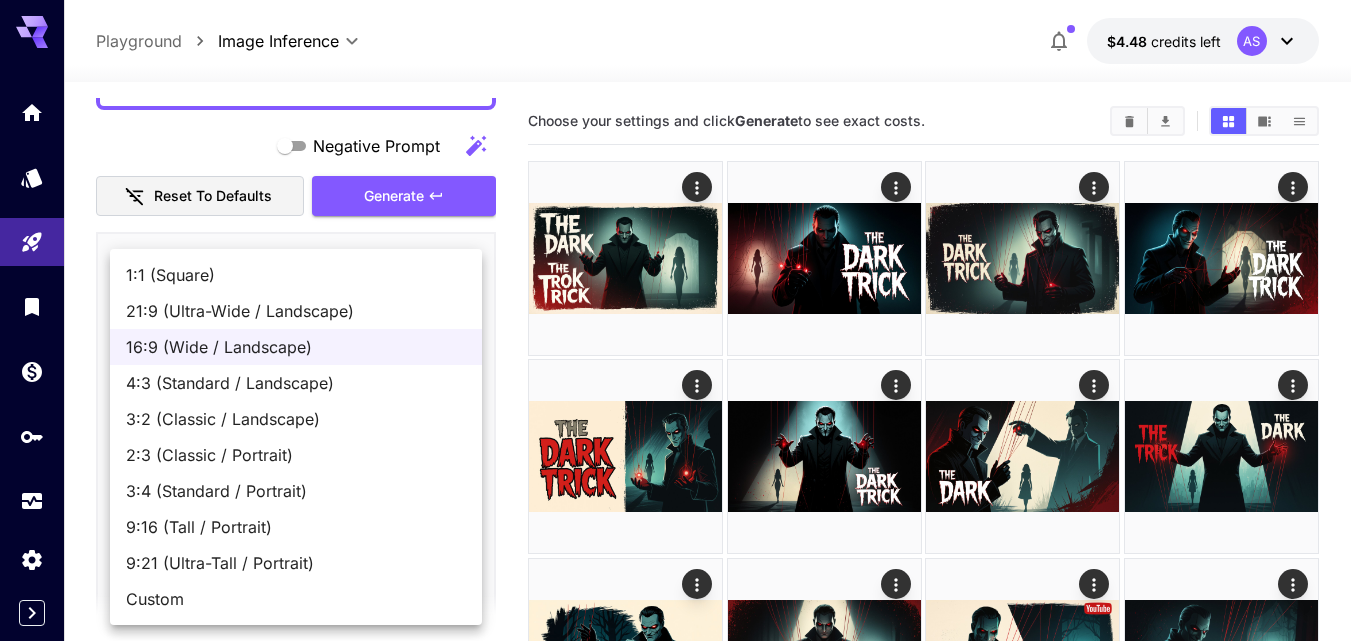 click on "16:9 (Wide / Landscape)" at bounding box center (296, 347) 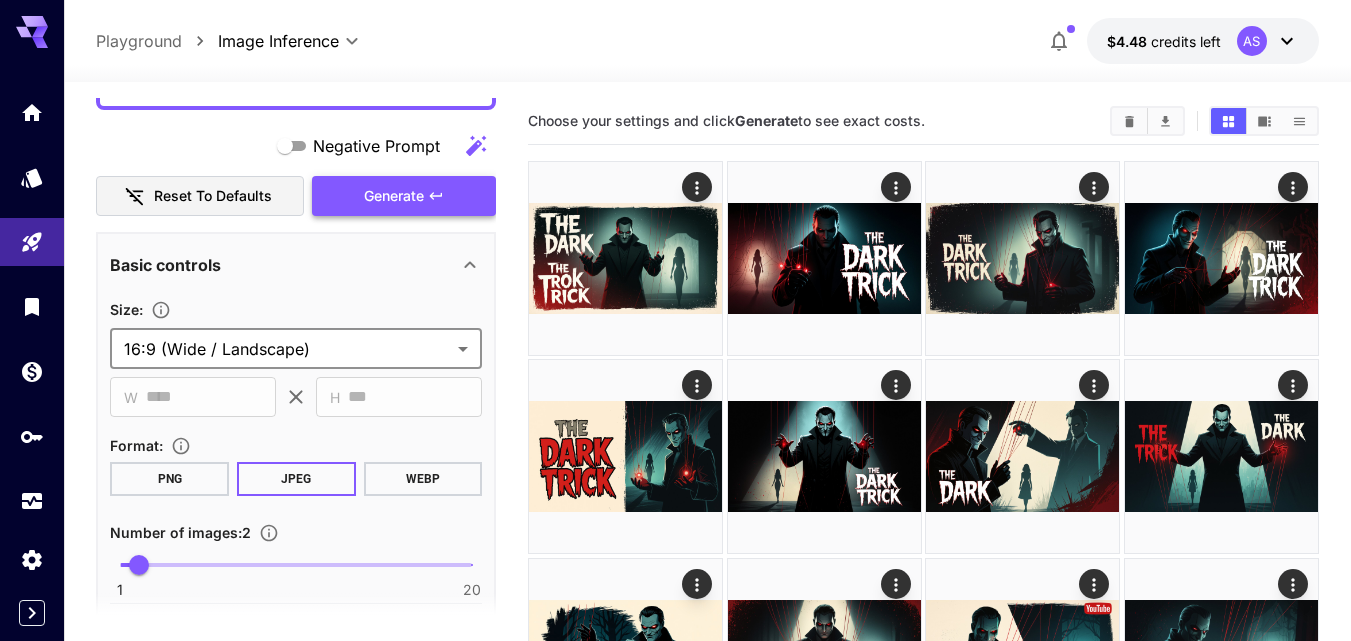 click on "Generate" at bounding box center (404, 196) 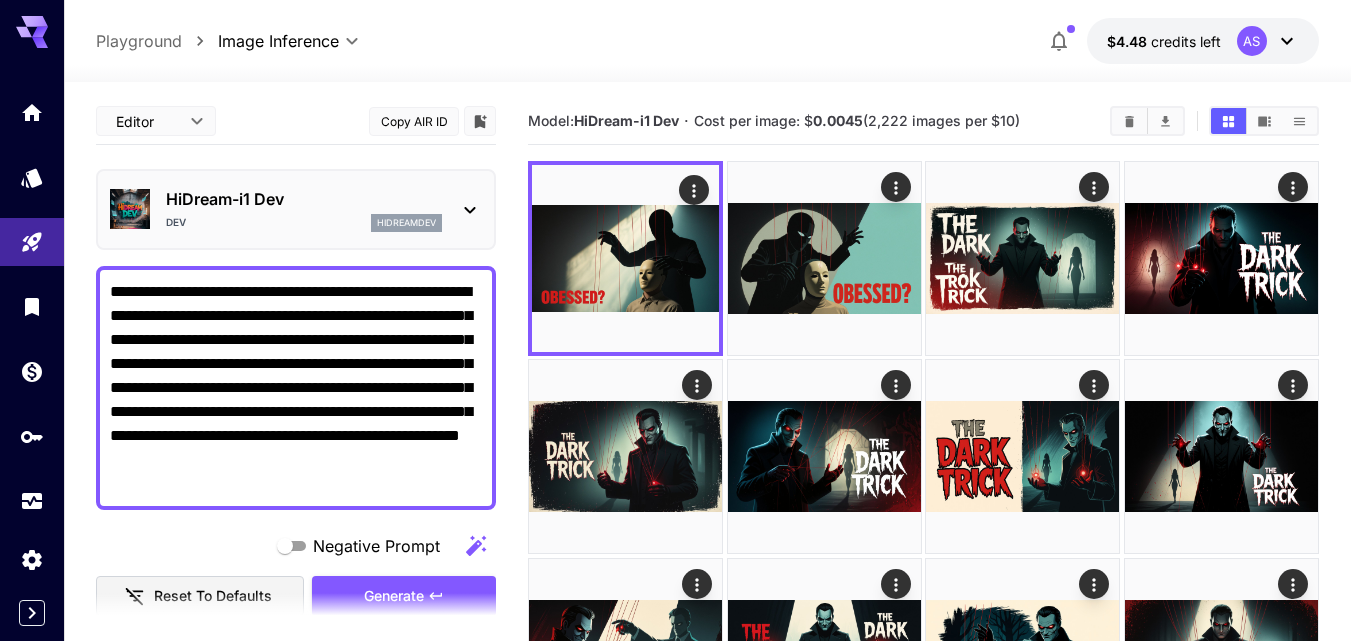 scroll, scrollTop: 0, scrollLeft: 0, axis: both 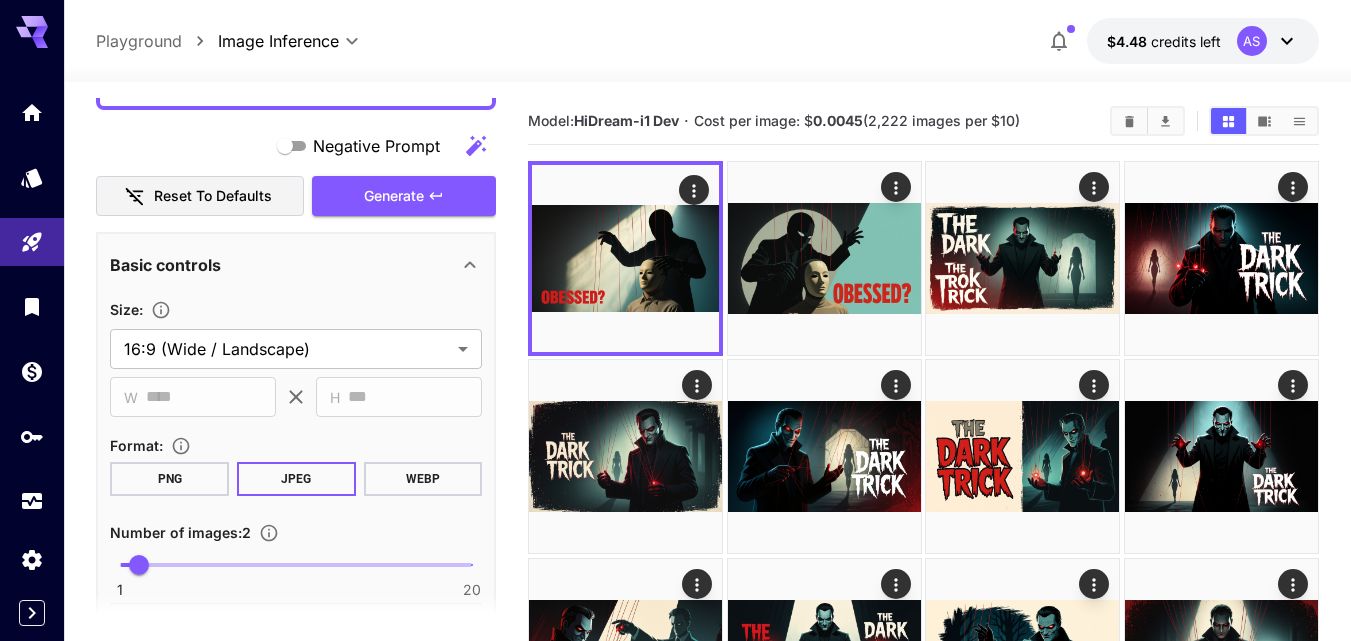 click on "**********" at bounding box center (296, 314) 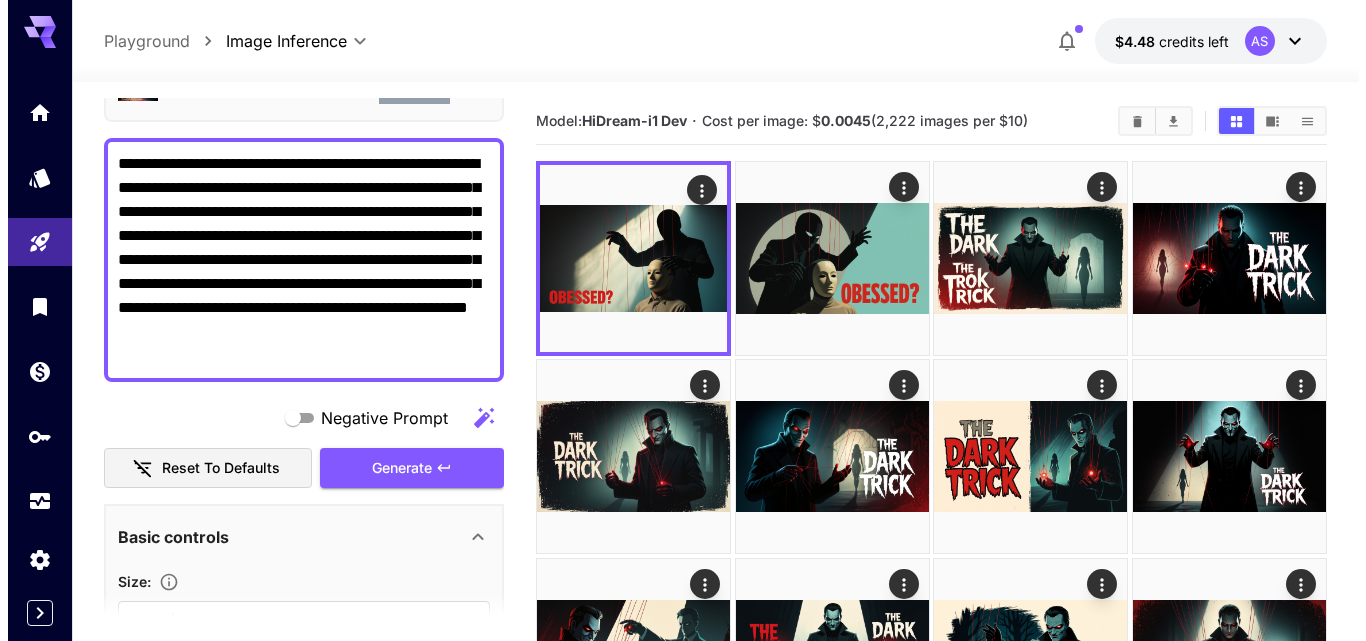 scroll, scrollTop: 80, scrollLeft: 0, axis: vertical 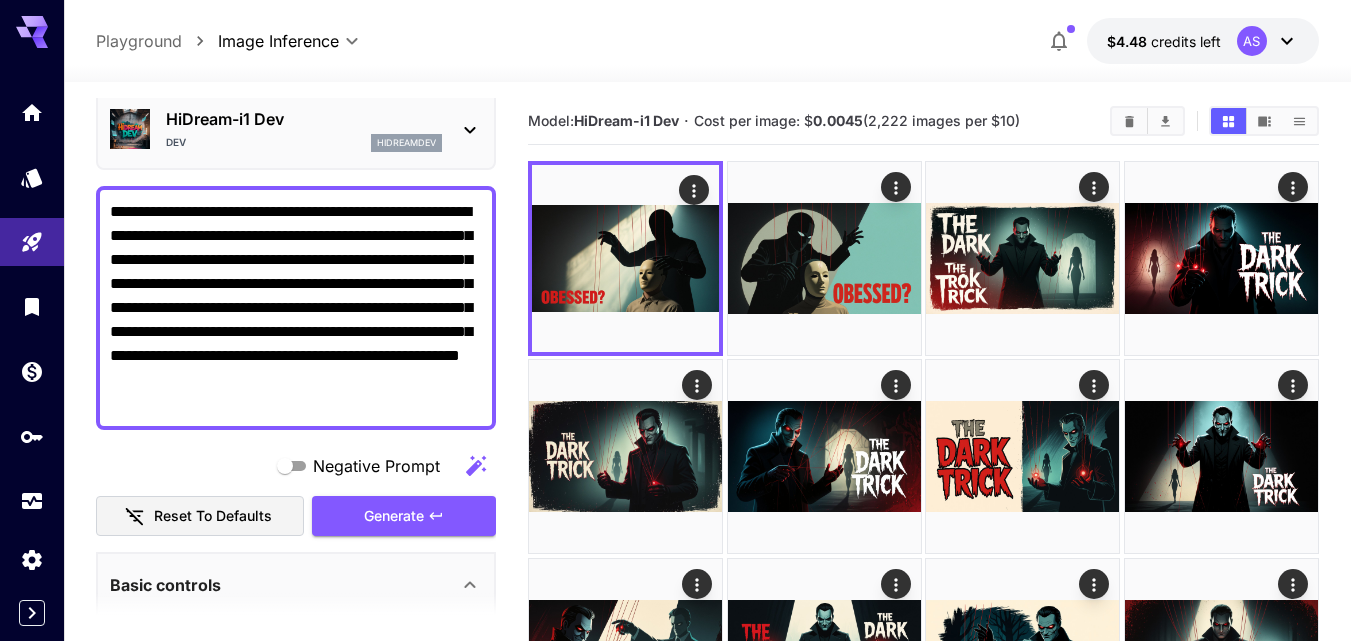drag, startPoint x: 111, startPoint y: 200, endPoint x: 245, endPoint y: 404, distance: 244.07376 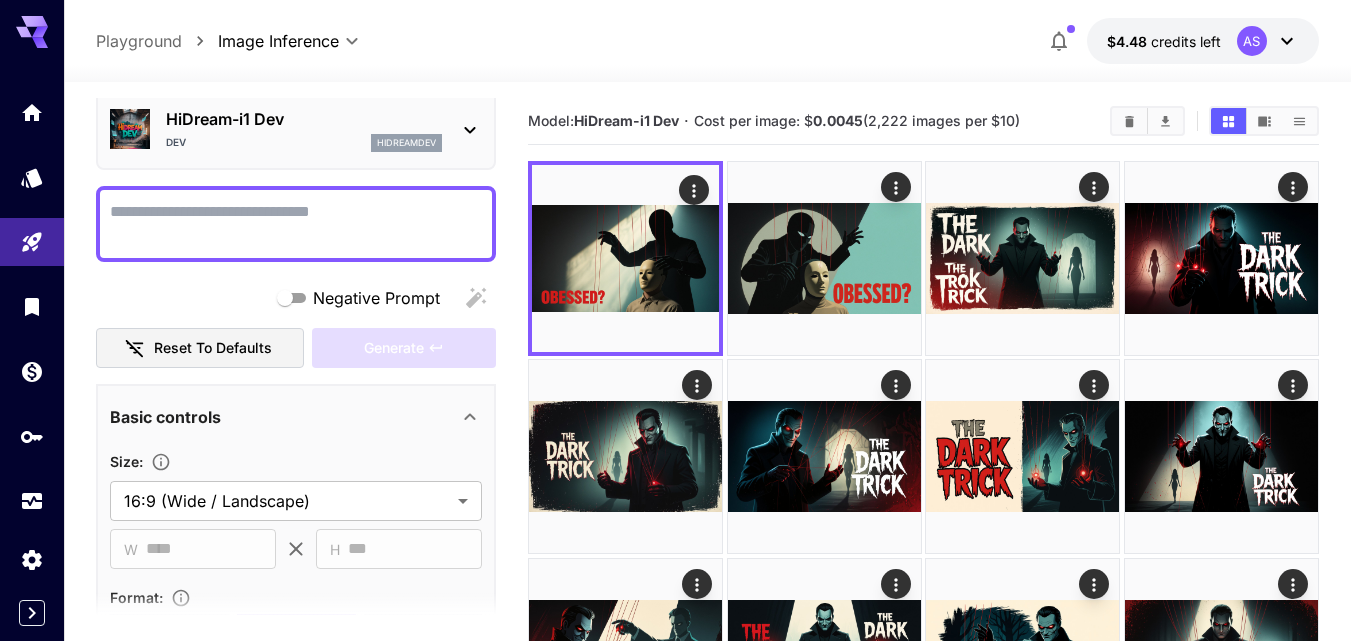paste on "**********" 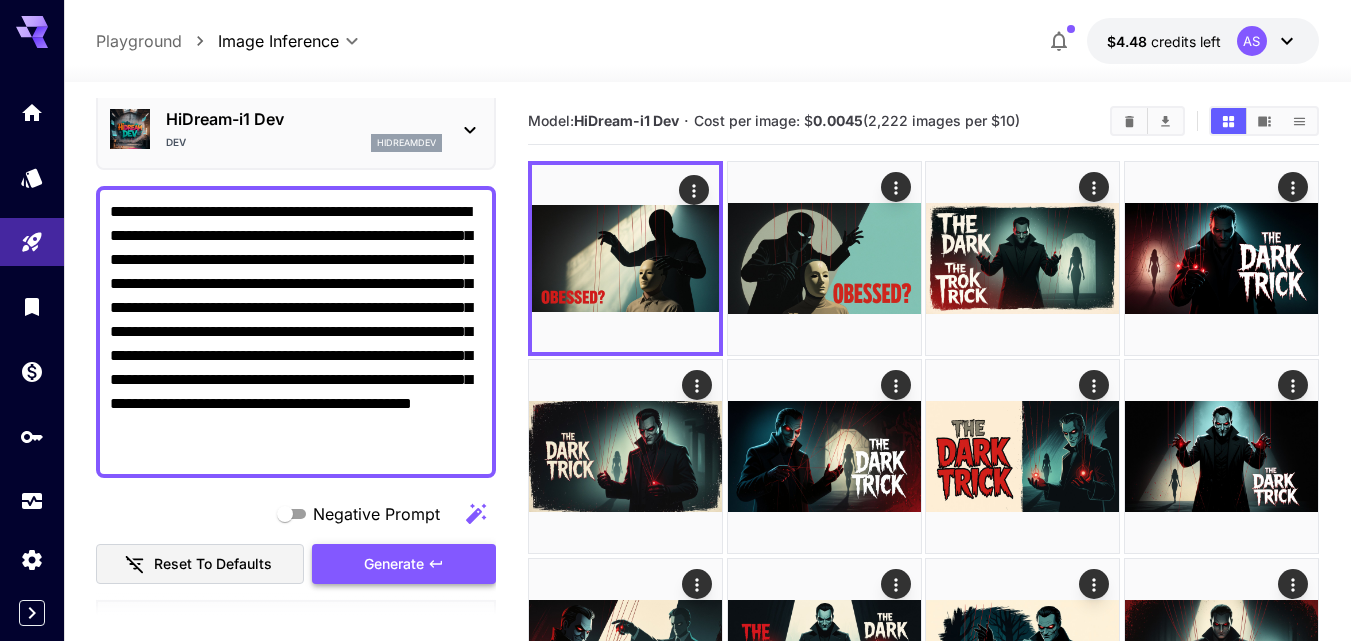 type on "**********" 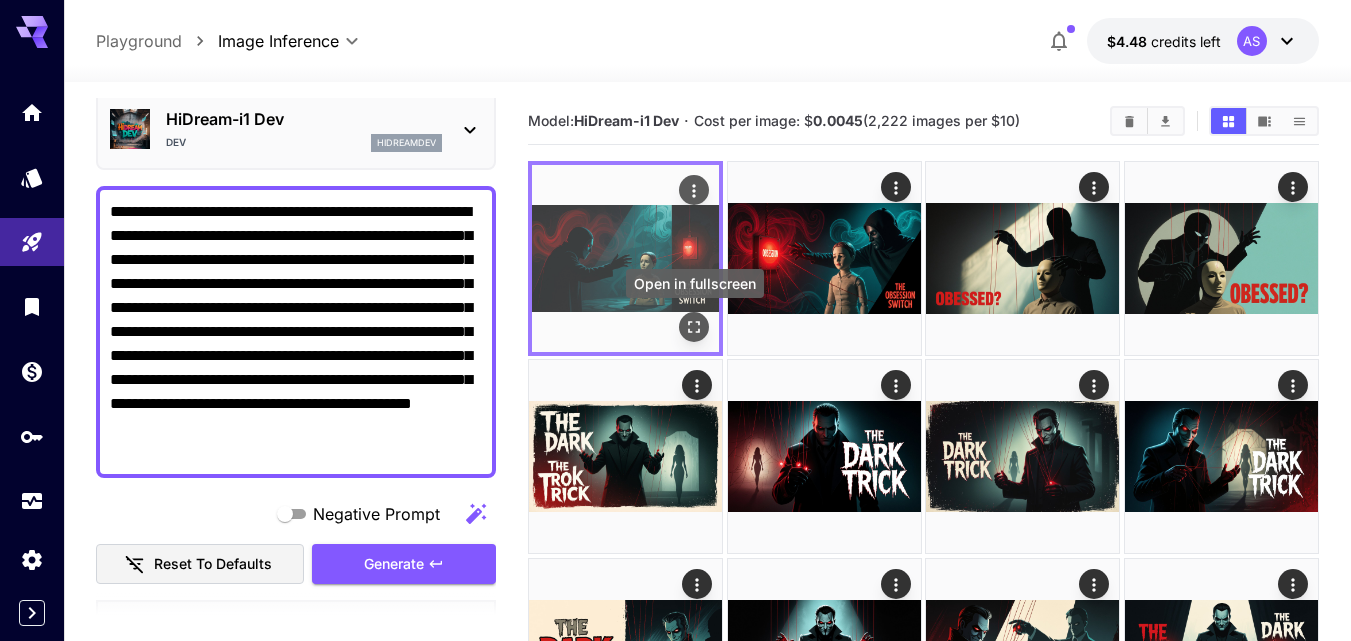 click 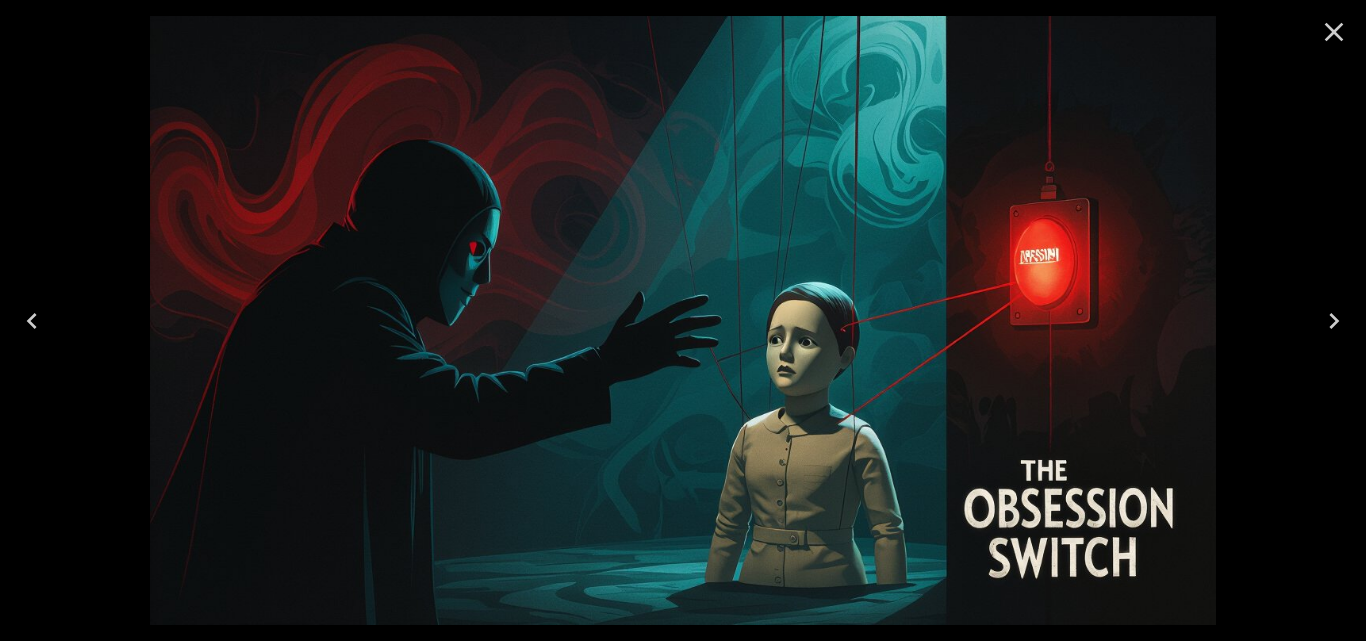 scroll, scrollTop: 0, scrollLeft: 0, axis: both 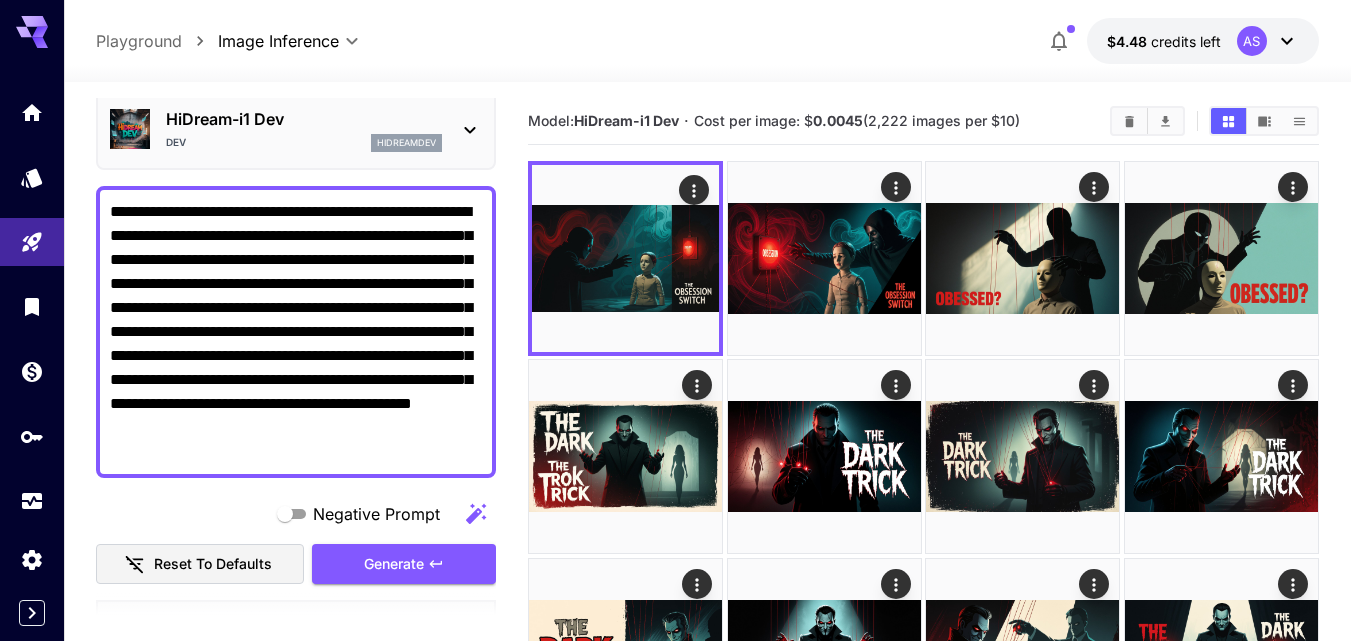 drag, startPoint x: 326, startPoint y: 443, endPoint x: 97, endPoint y: 210, distance: 326.6956 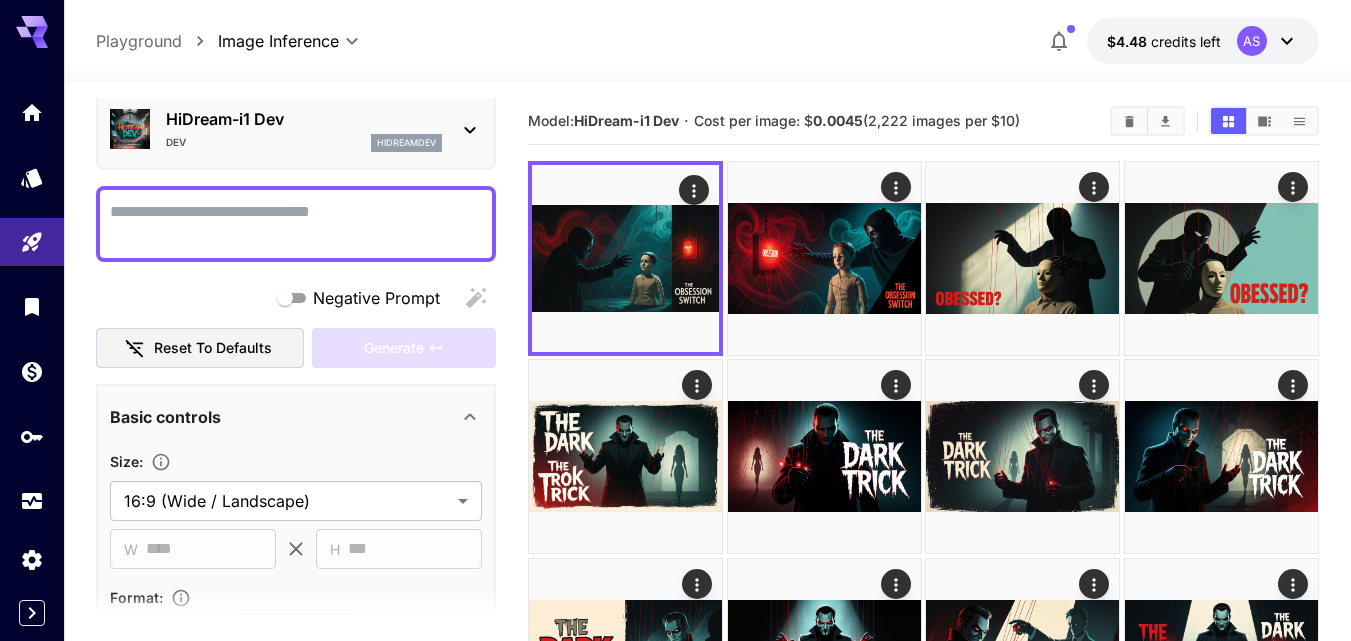 paste on "**********" 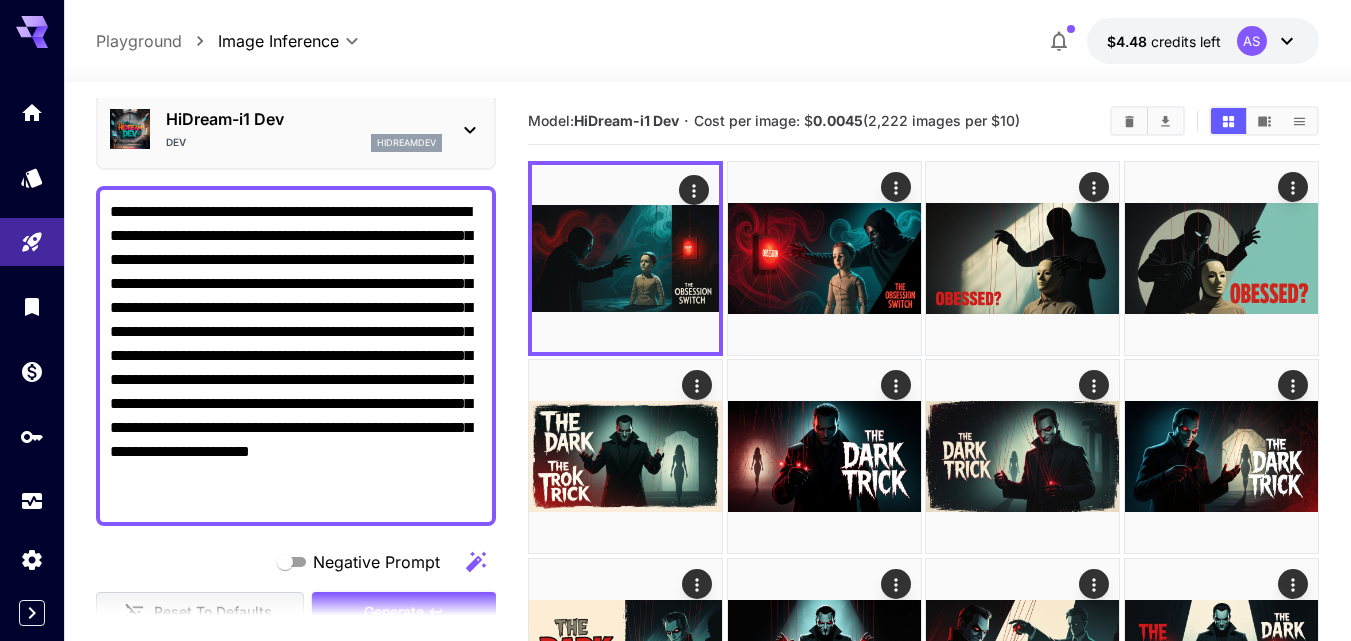 click on "Negative Prompt" at bounding box center (296, 562) 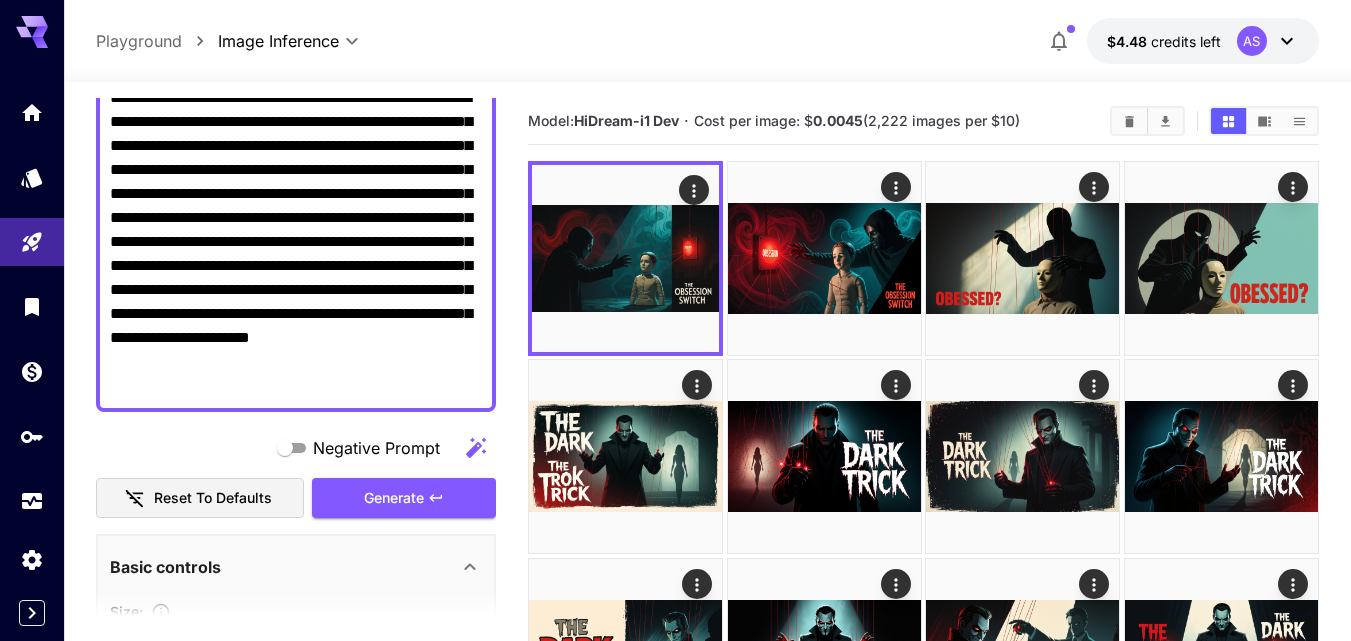 scroll, scrollTop: 200, scrollLeft: 0, axis: vertical 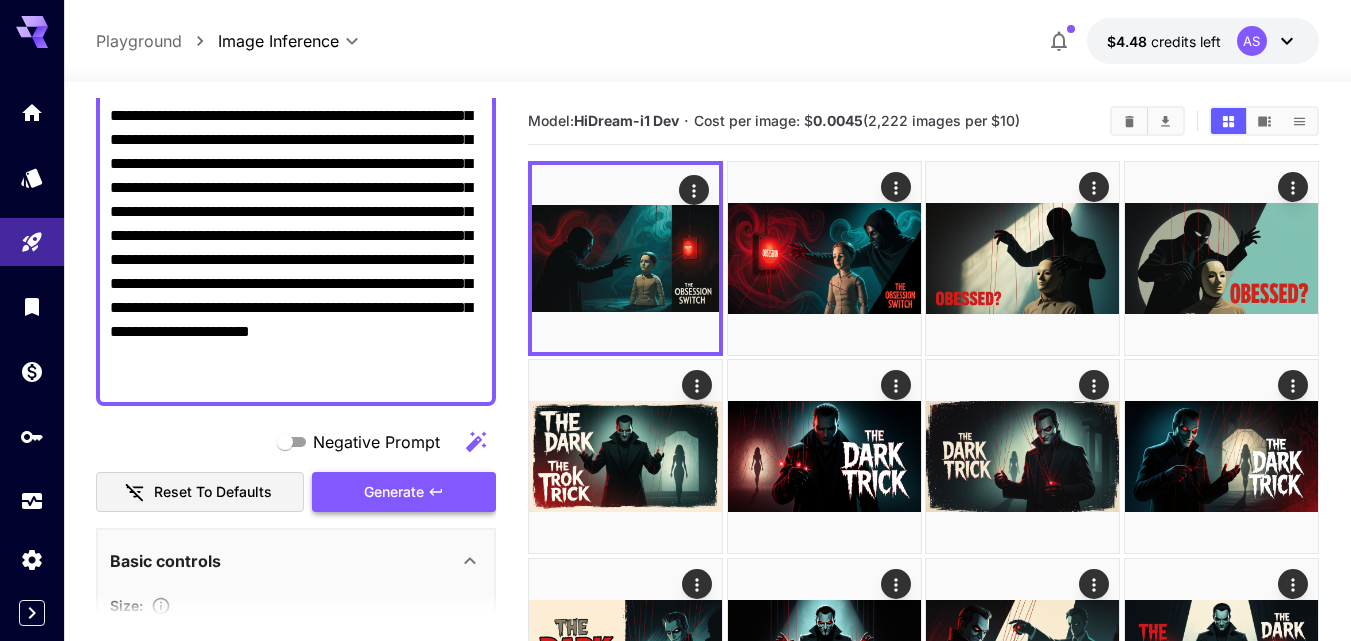 click 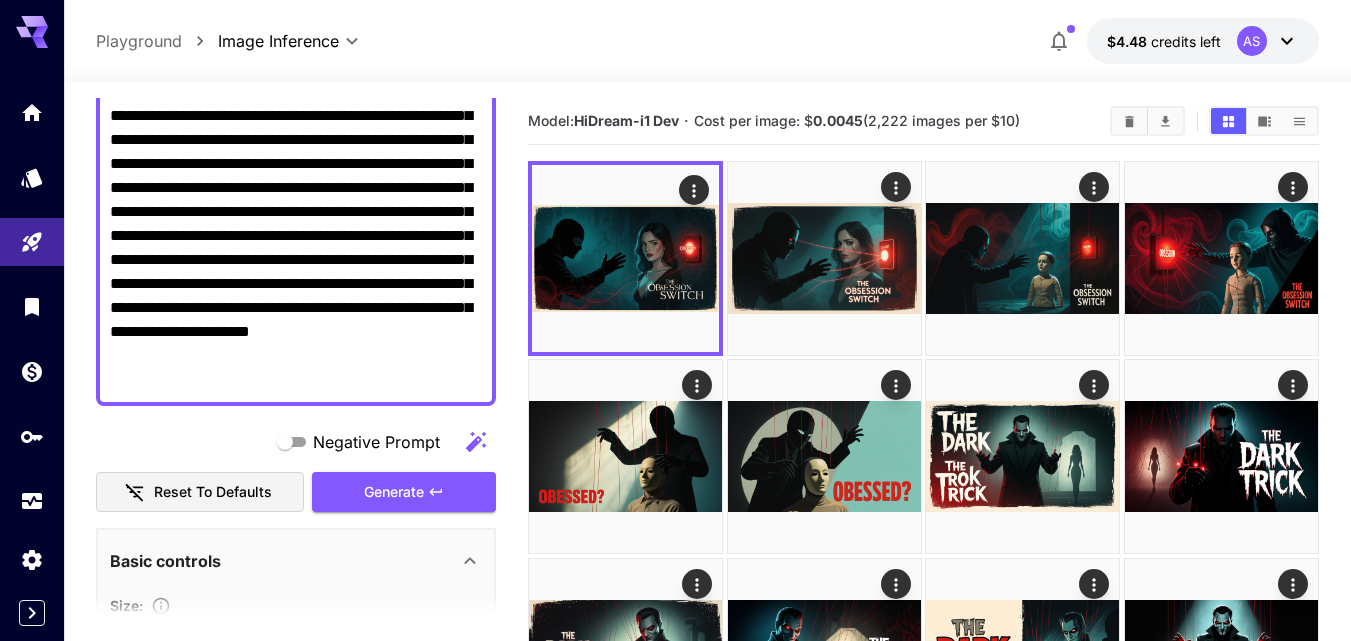 drag, startPoint x: 257, startPoint y: 374, endPoint x: 239, endPoint y: 166, distance: 208.77739 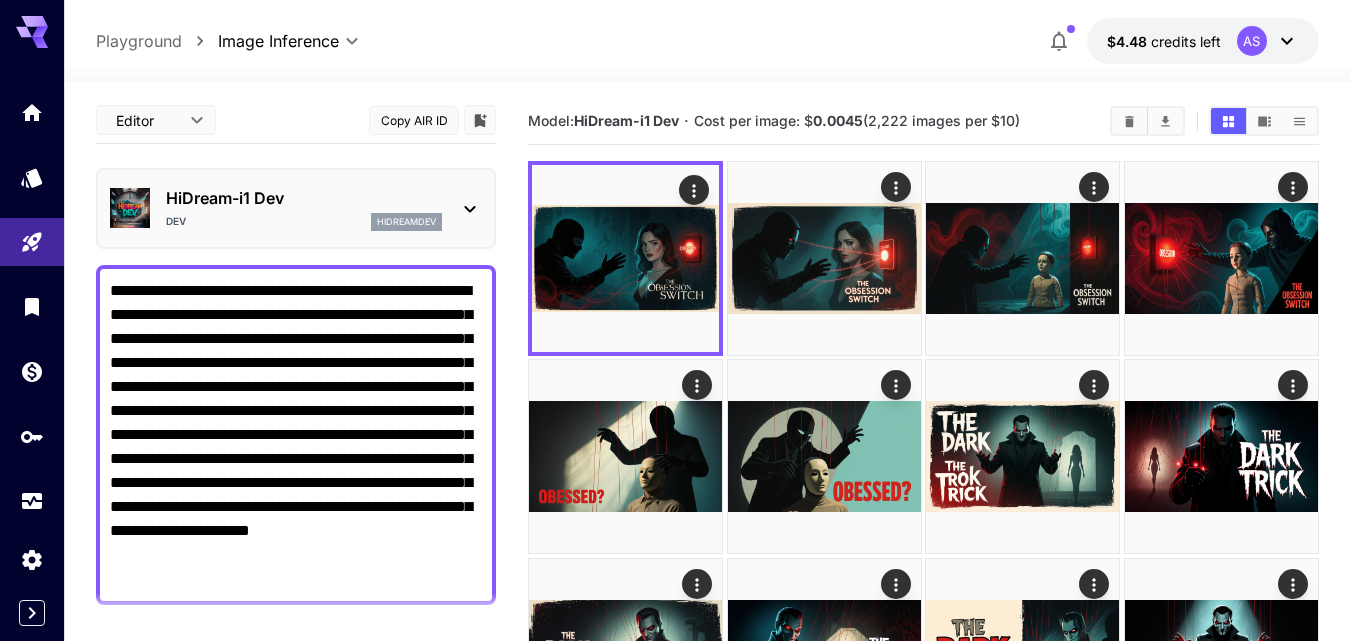 scroll, scrollTop: 0, scrollLeft: 0, axis: both 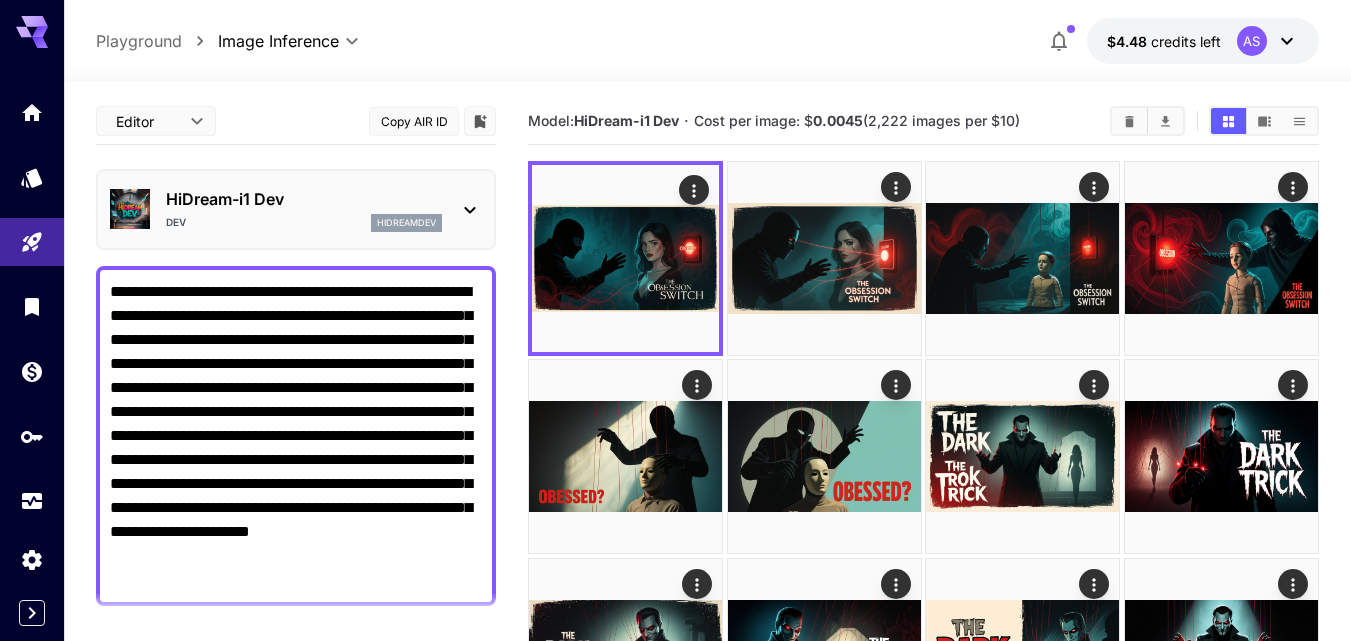 drag, startPoint x: 332, startPoint y: 390, endPoint x: 115, endPoint y: 295, distance: 236.88394 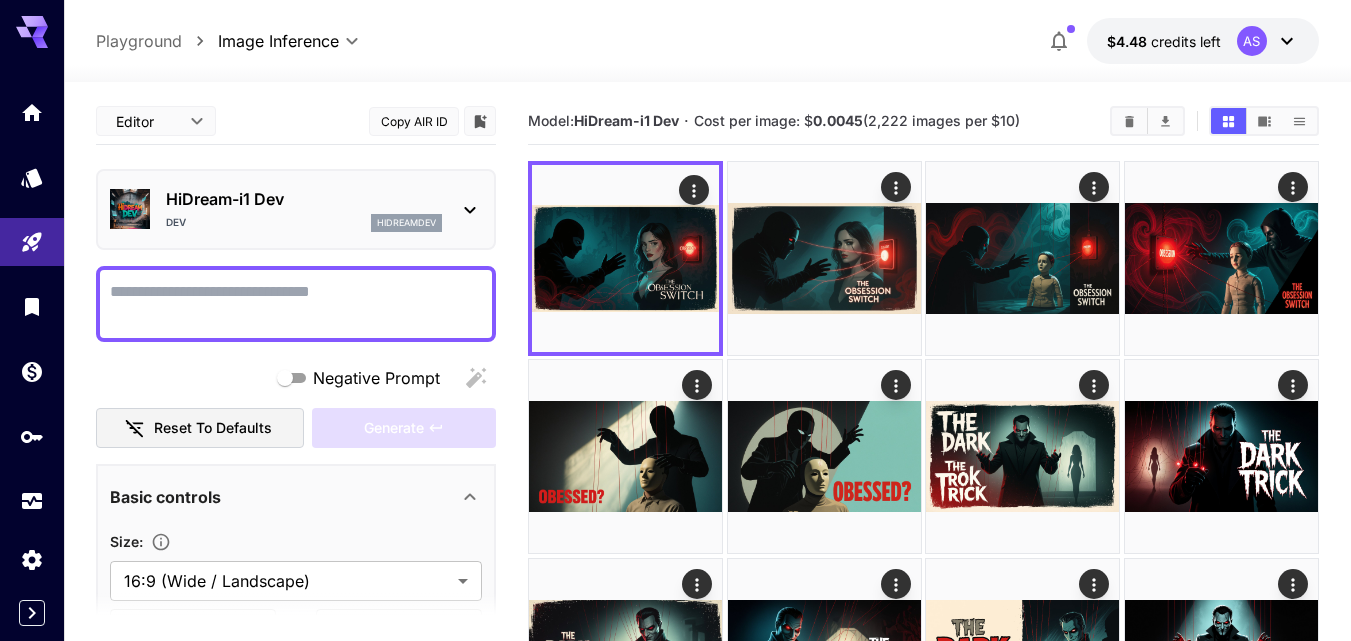 paste on "**********" 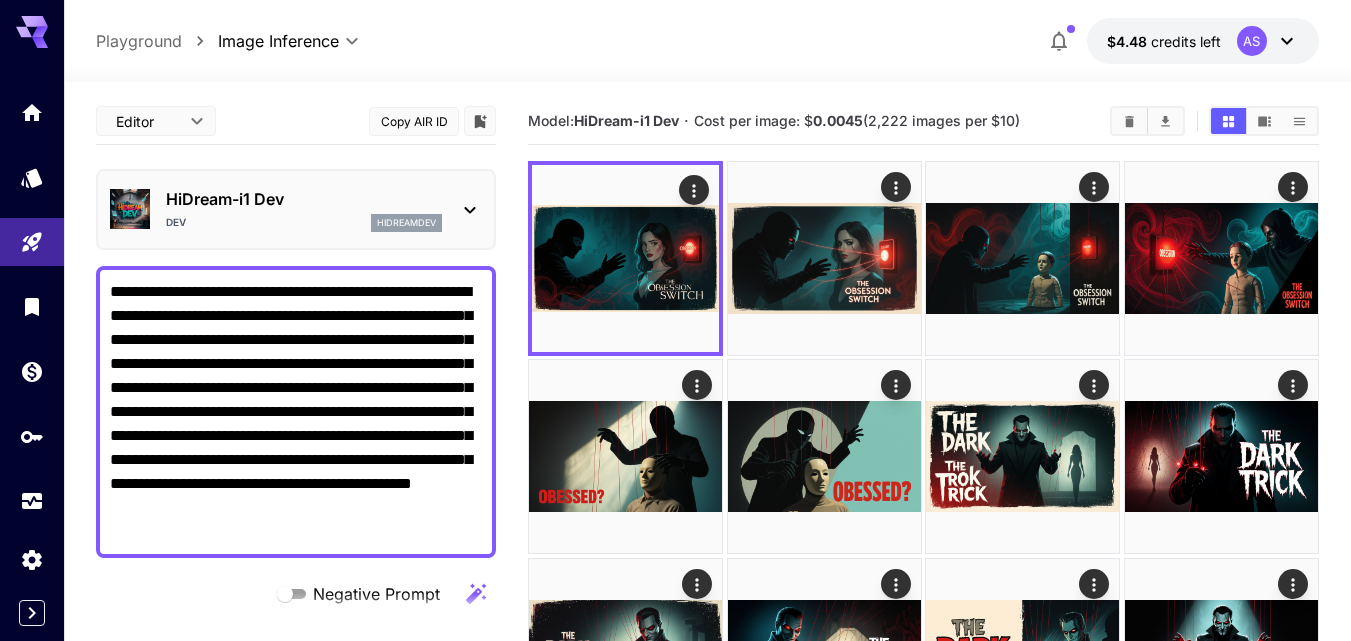 click on "**********" at bounding box center (296, 412) 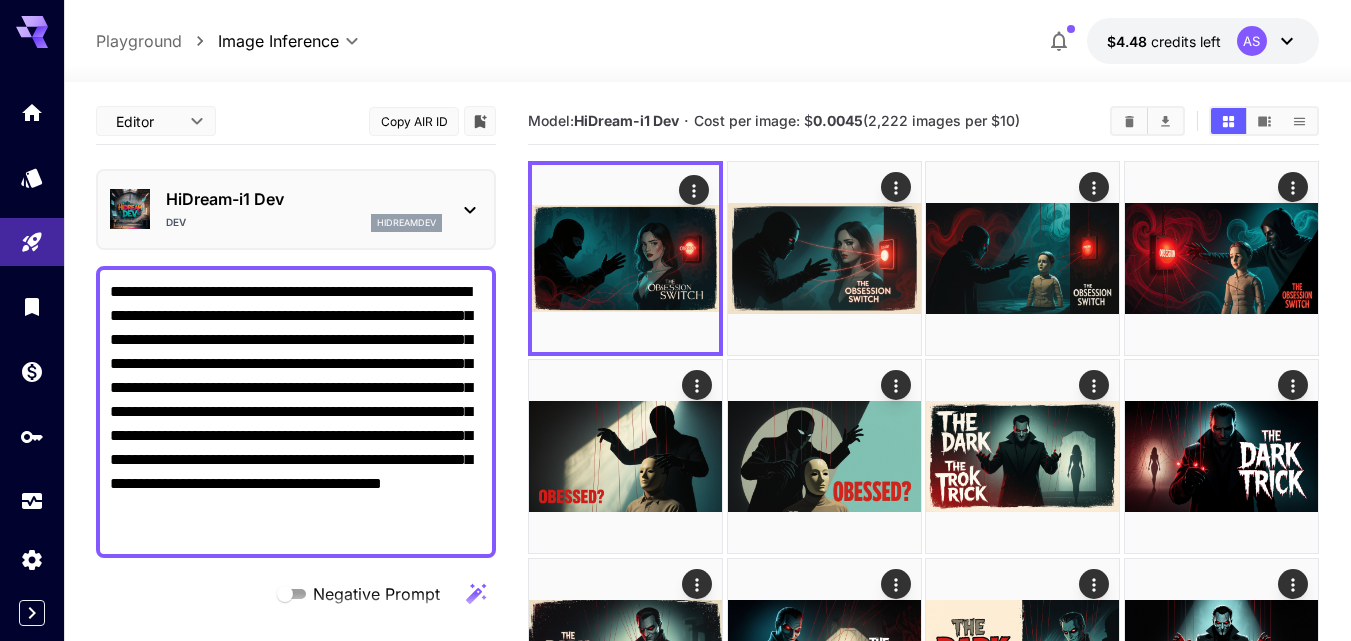 type on "**********" 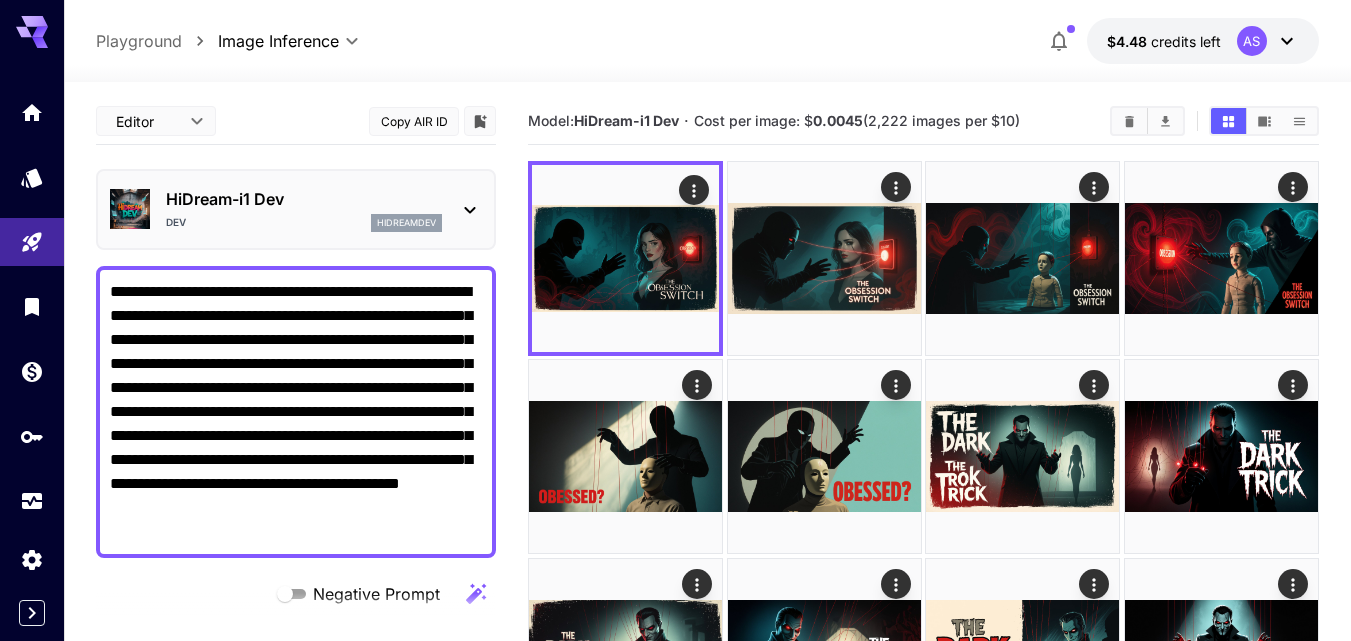 scroll, scrollTop: 0, scrollLeft: 0, axis: both 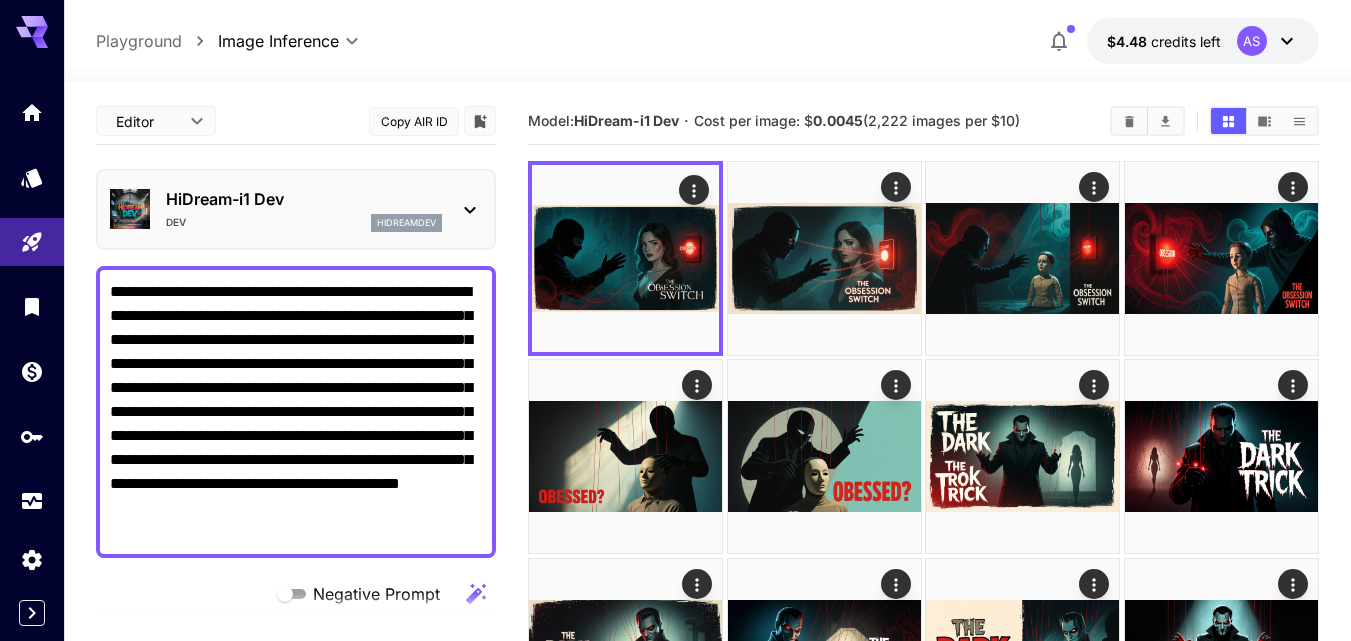 click at bounding box center [296, 618] 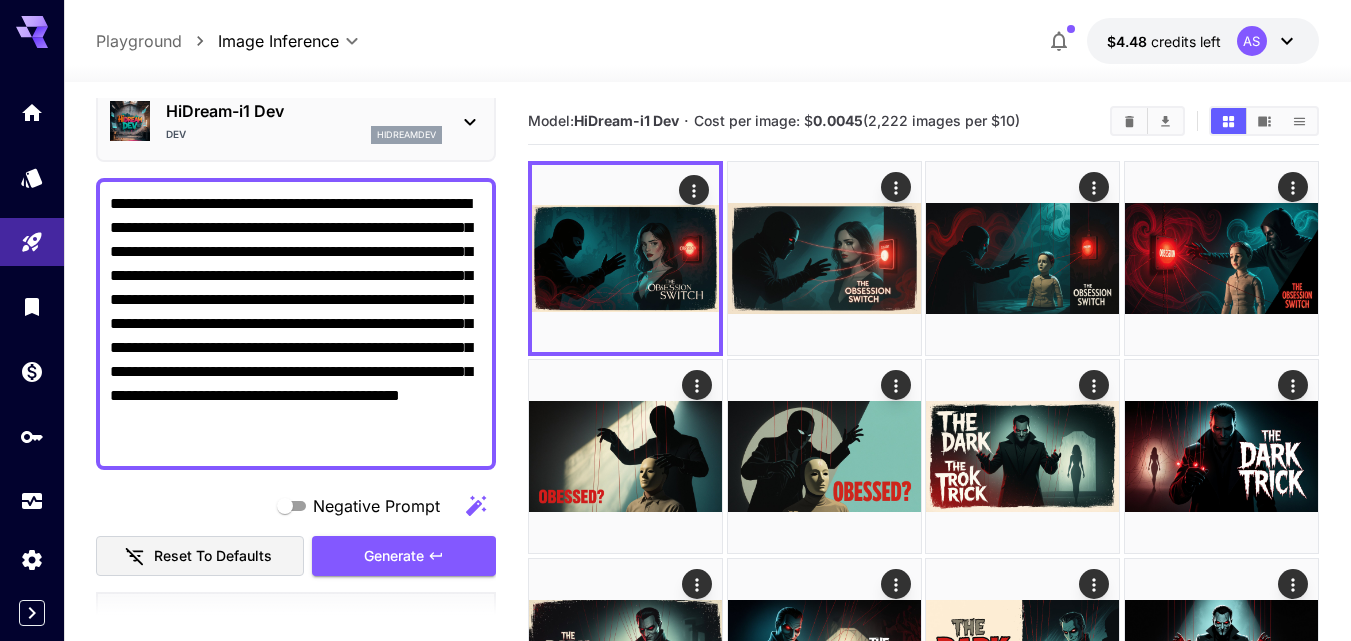 scroll, scrollTop: 160, scrollLeft: 0, axis: vertical 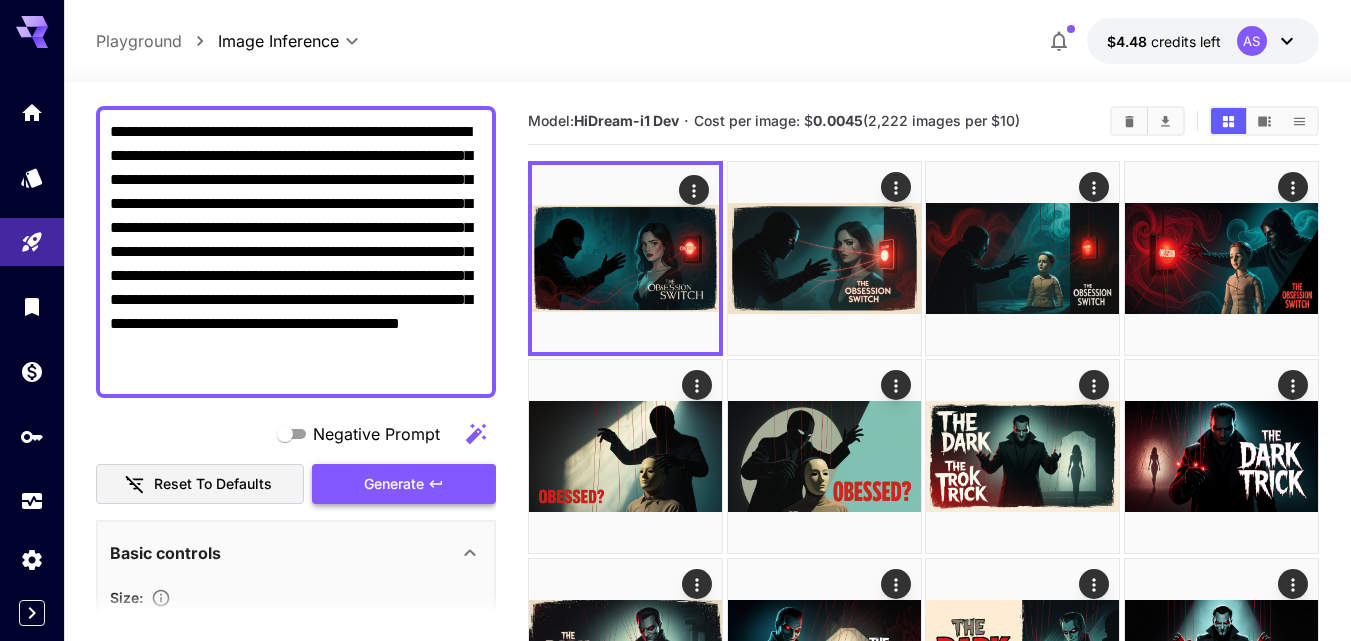 click on "Generate" at bounding box center (394, 484) 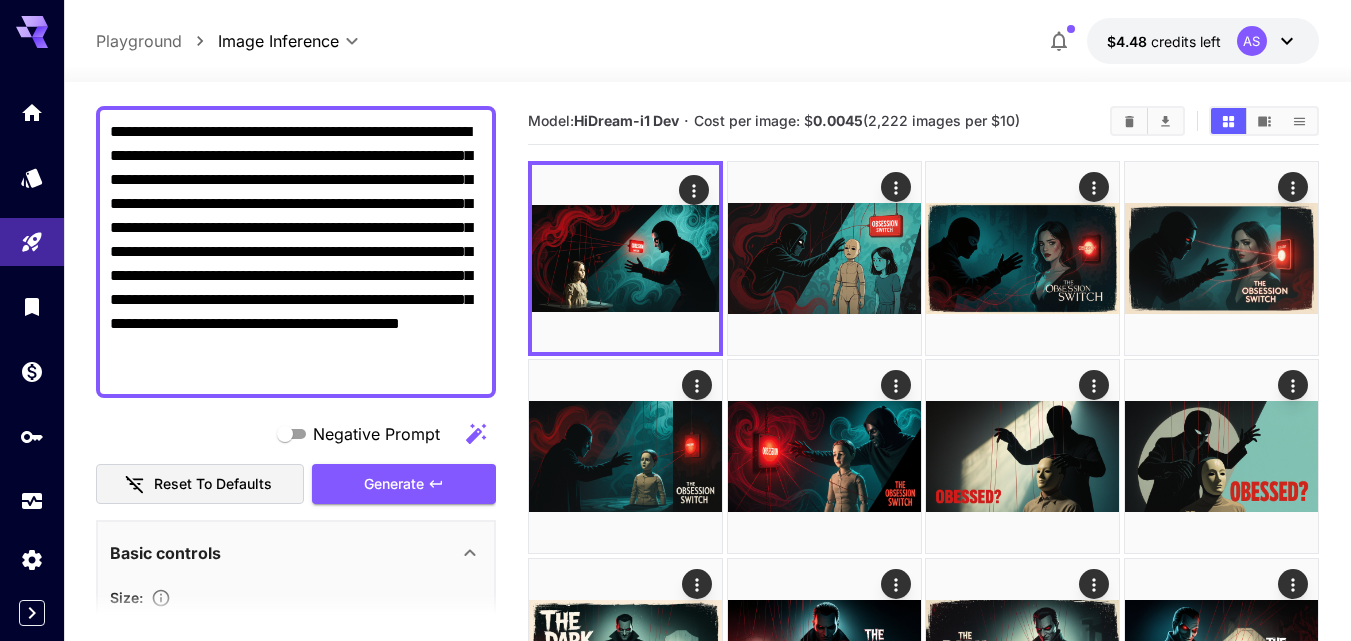 drag, startPoint x: 257, startPoint y: 205, endPoint x: 371, endPoint y: 207, distance: 114.01754 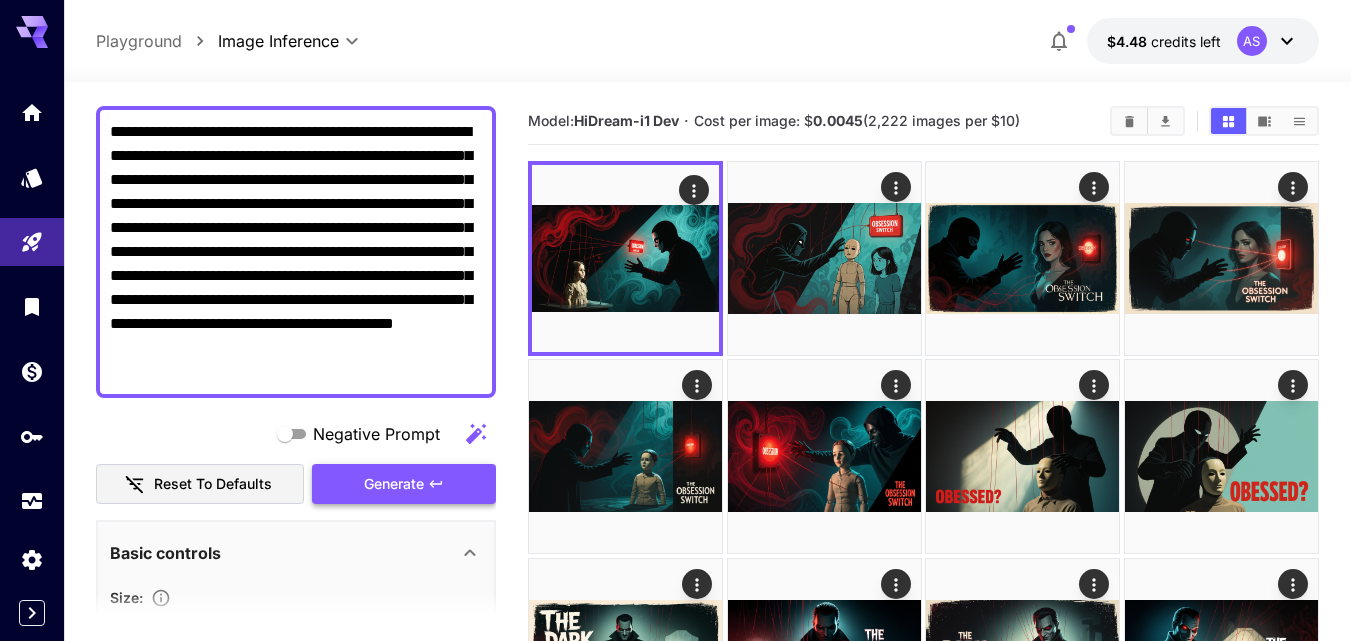 type on "**********" 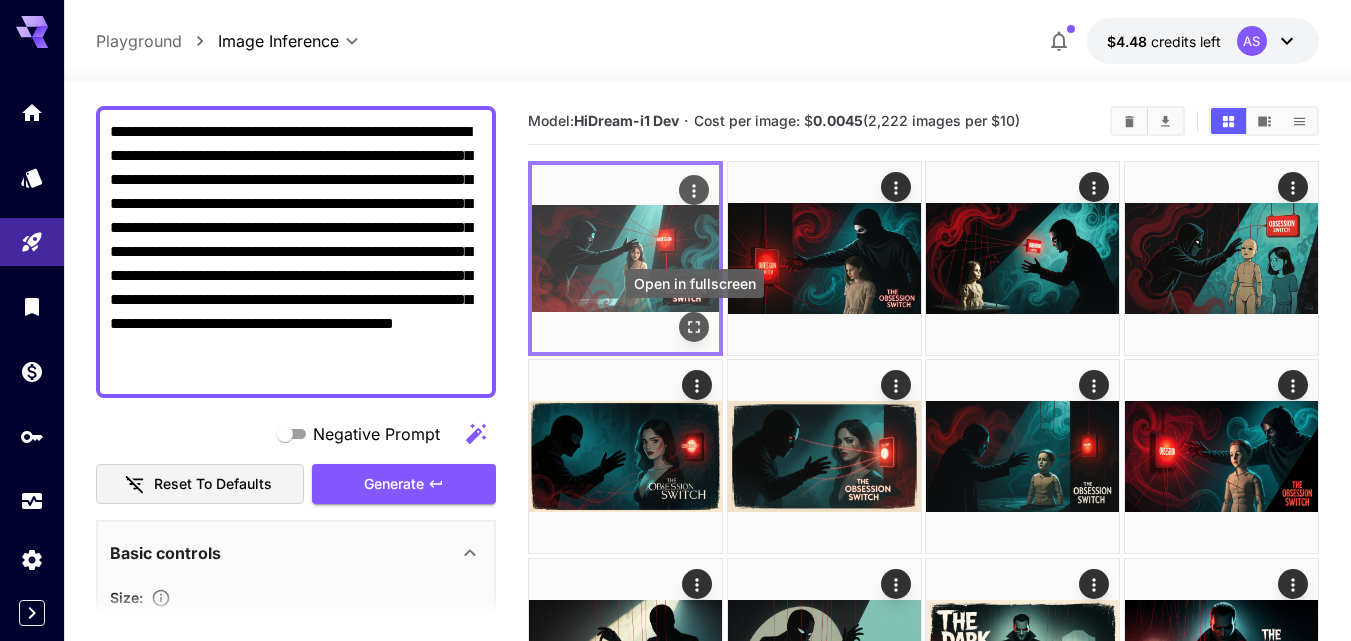 click on "Open in fullscreen" at bounding box center [695, 289] 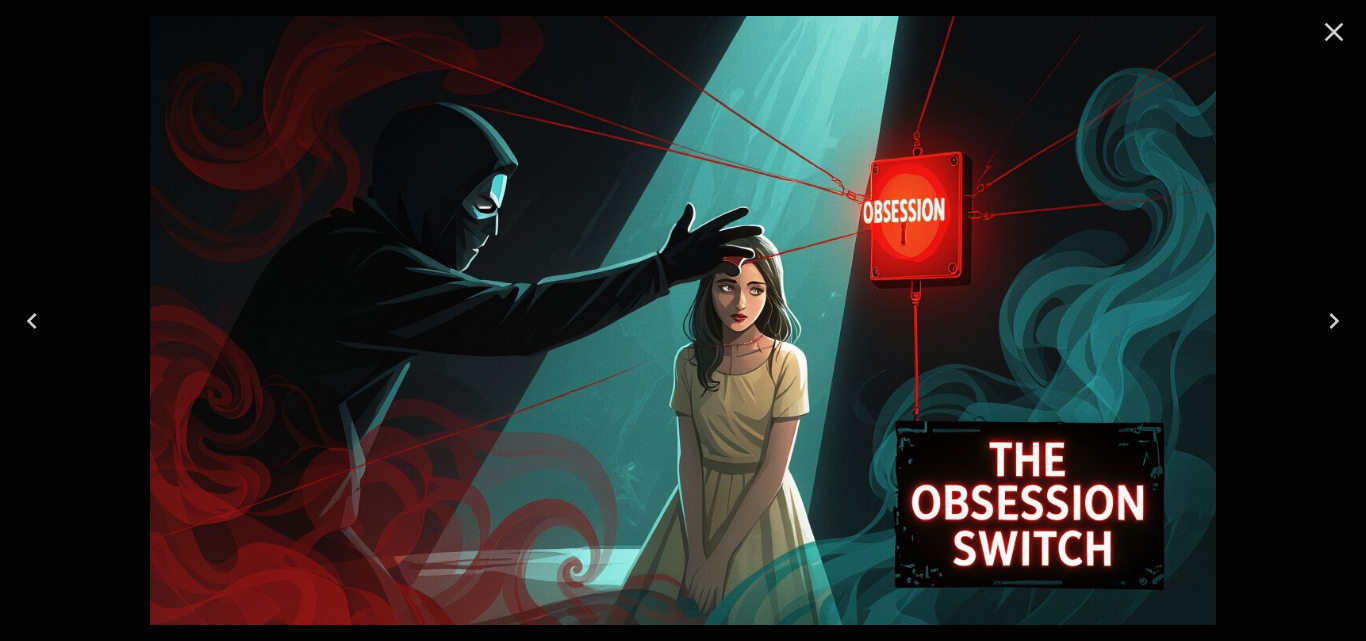click 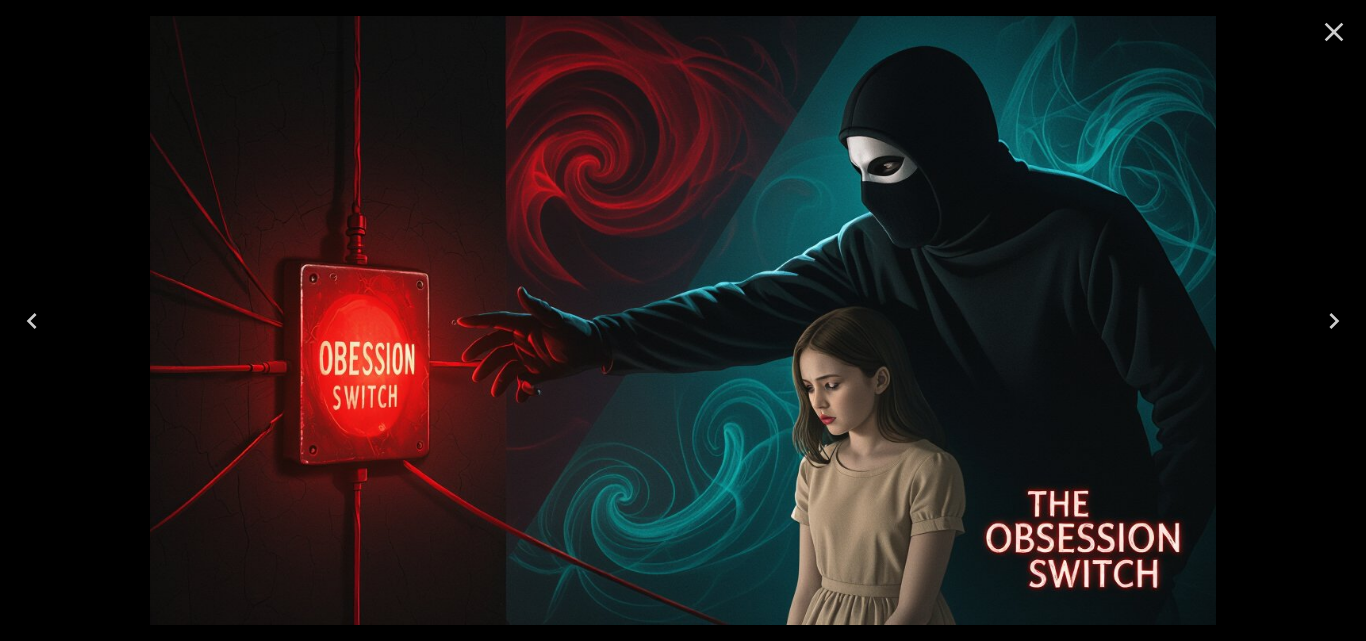 click 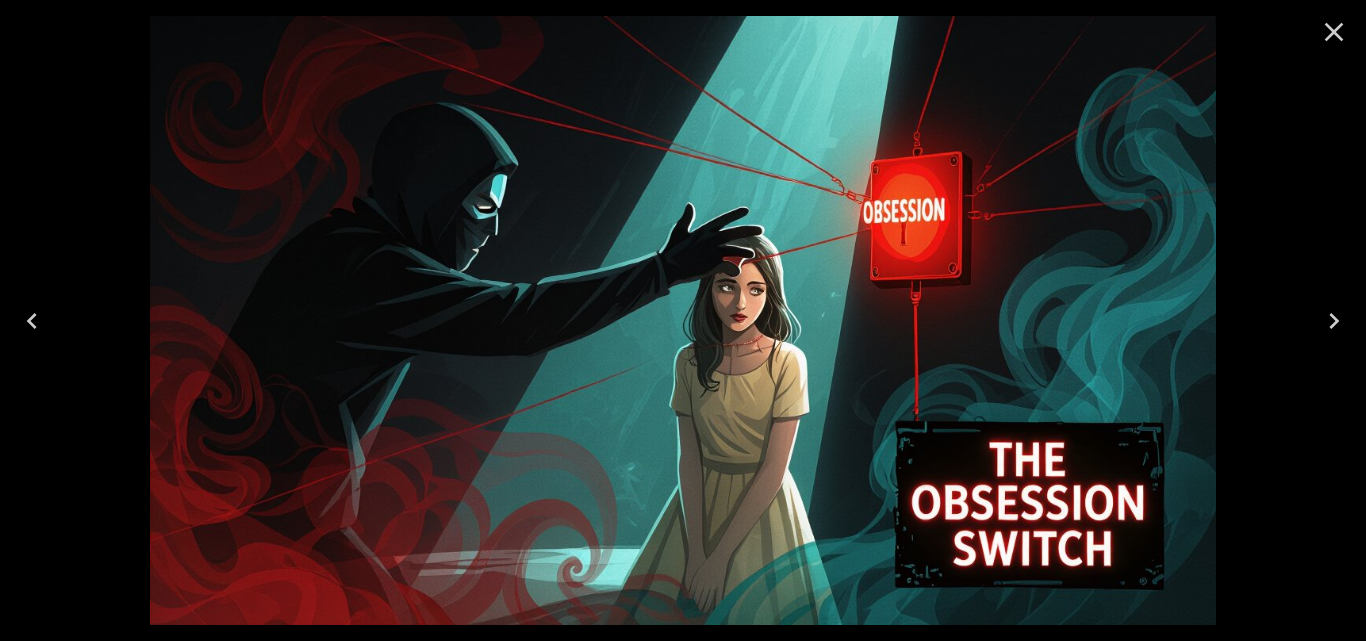 click 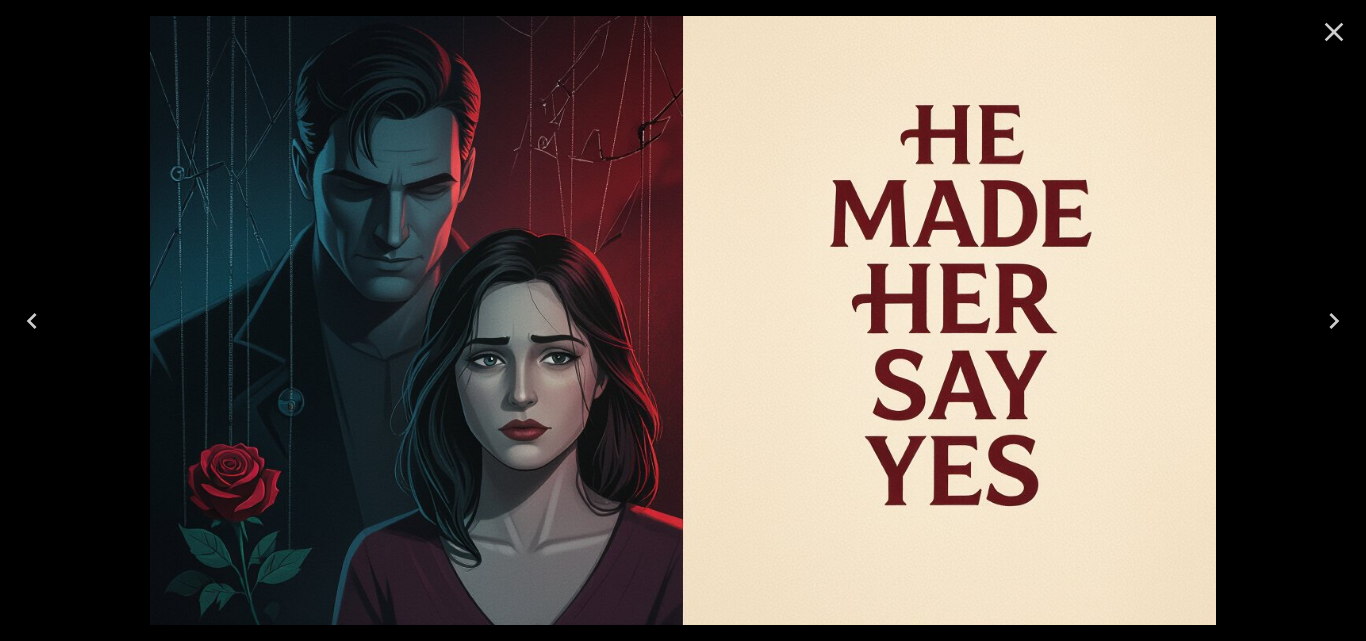 click 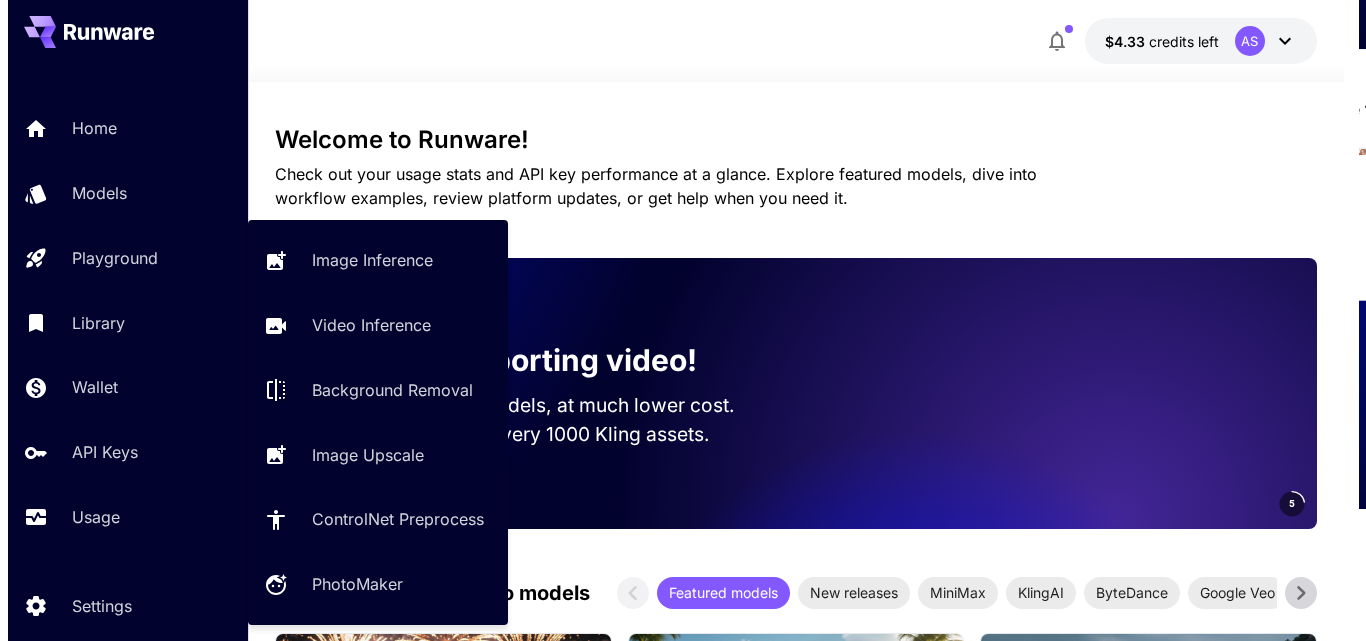 scroll, scrollTop: 0, scrollLeft: 0, axis: both 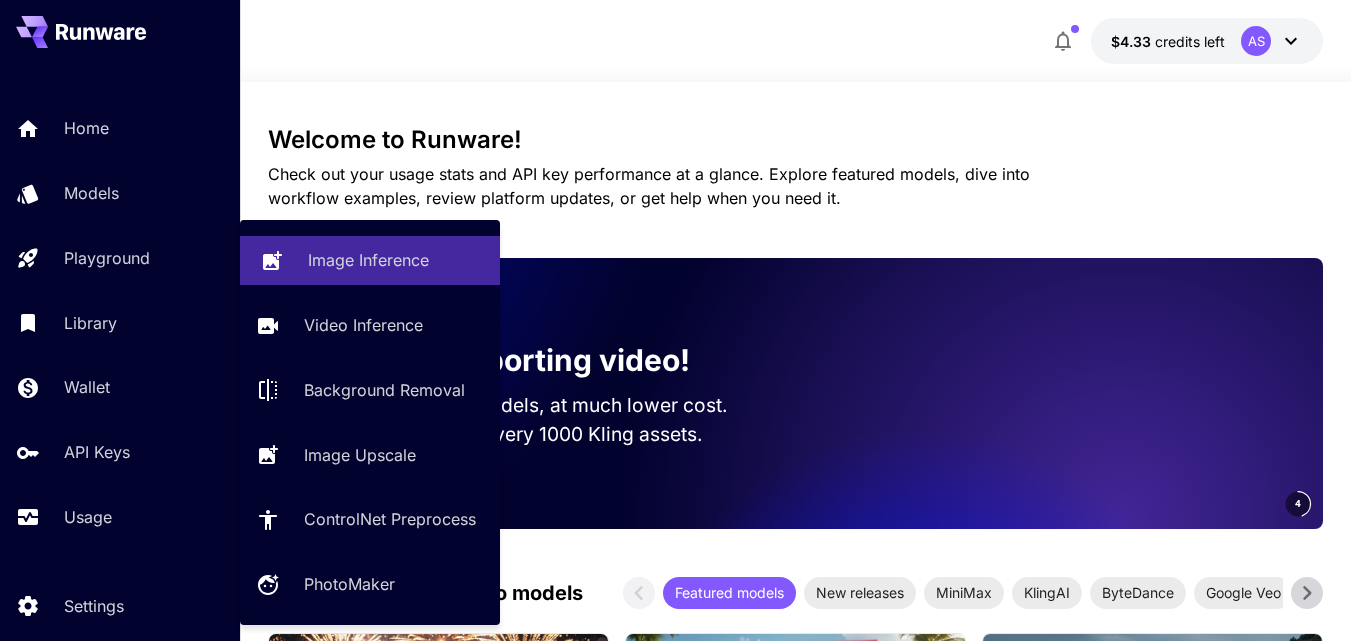 click on "Image Inference" at bounding box center [370, 260] 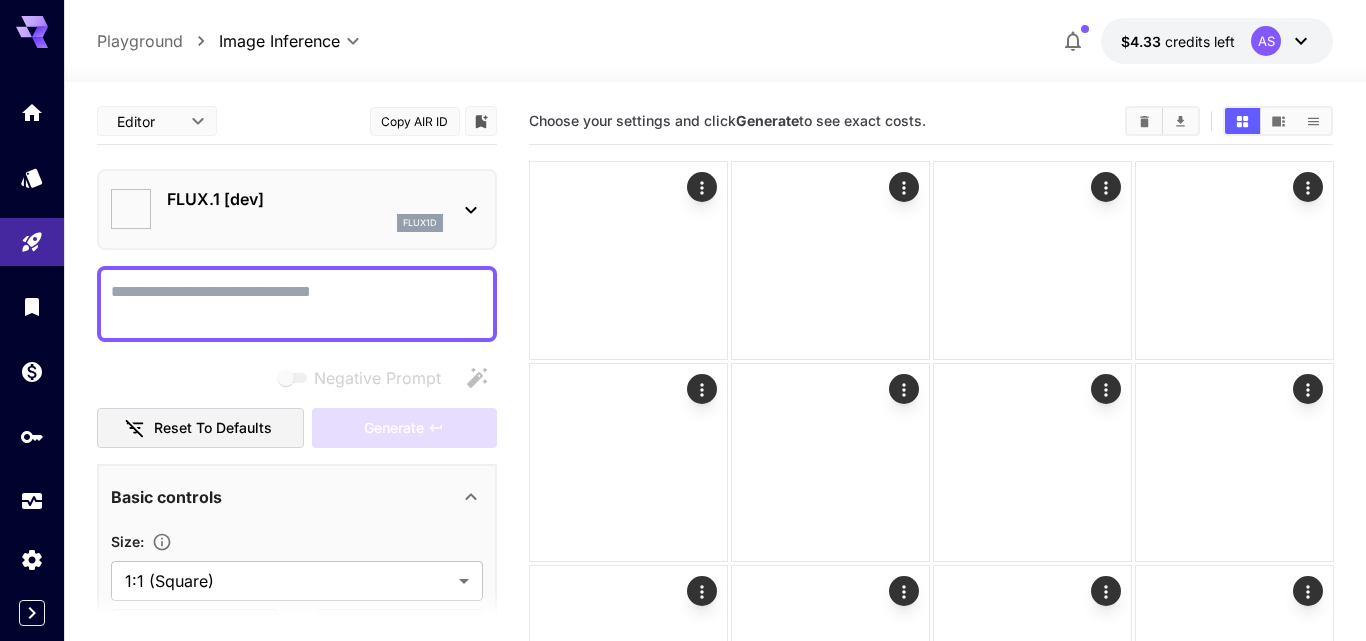 type on "**********" 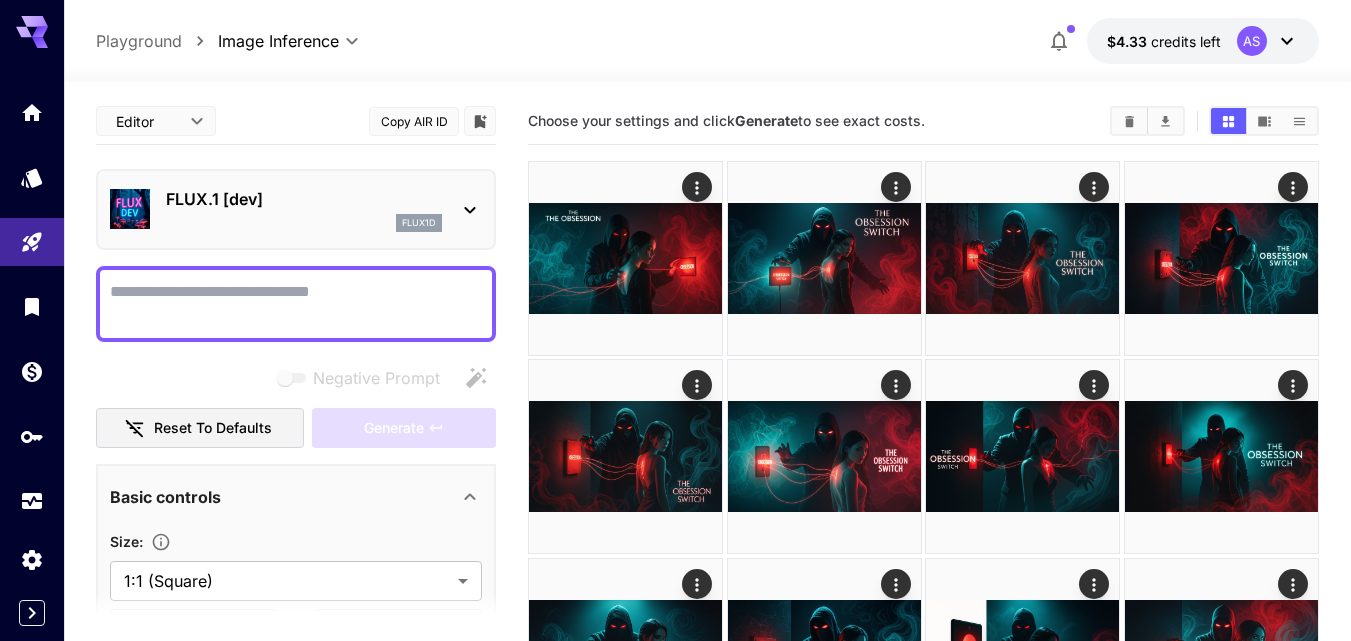 click on "FLUX.1 [dev]" at bounding box center (304, 199) 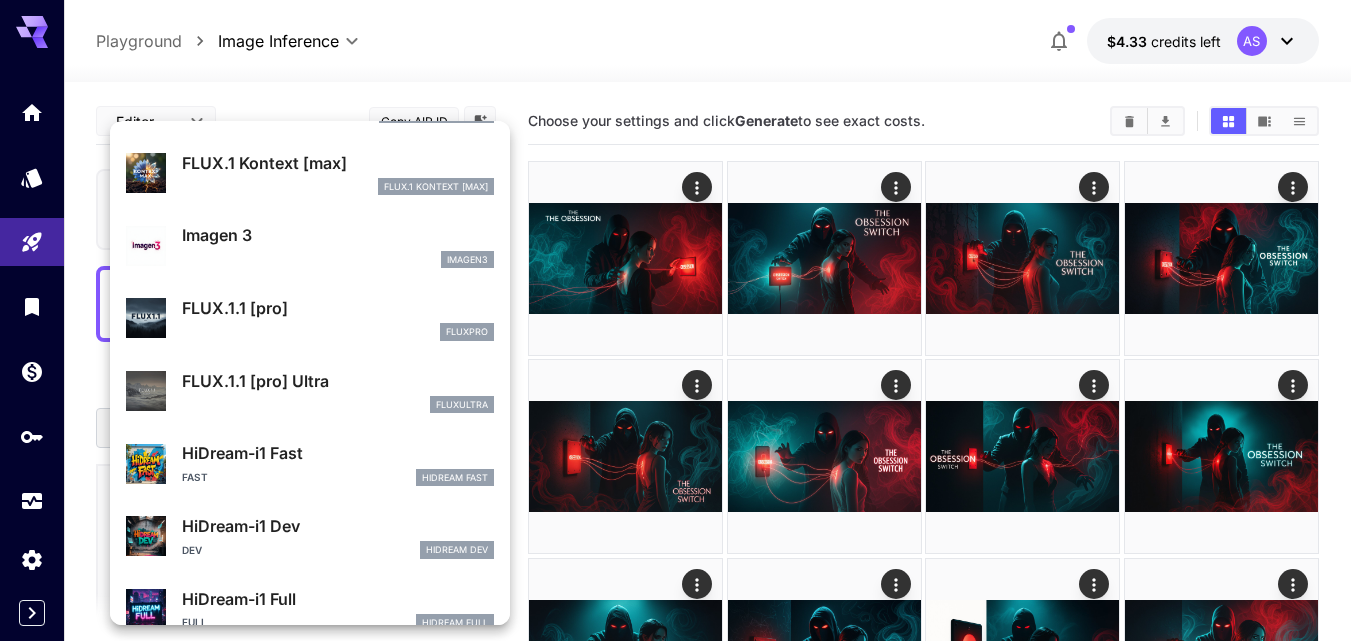 scroll, scrollTop: 491, scrollLeft: 0, axis: vertical 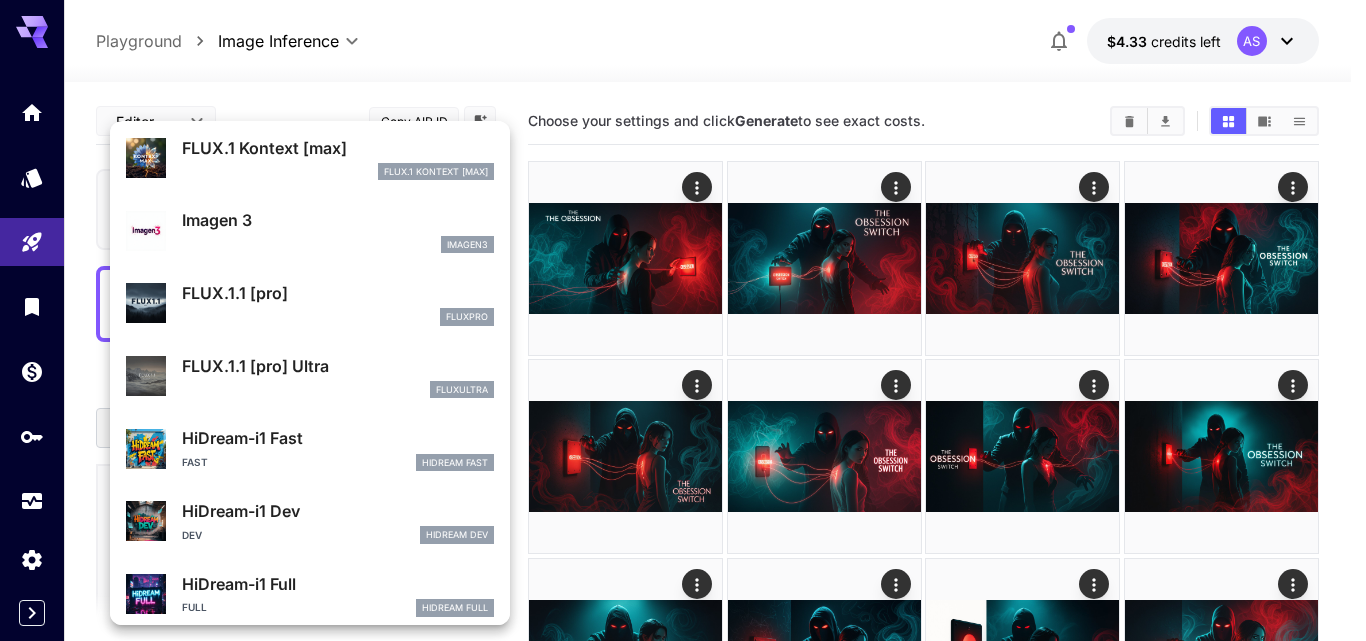 click on "Dev" at bounding box center (192, 535) 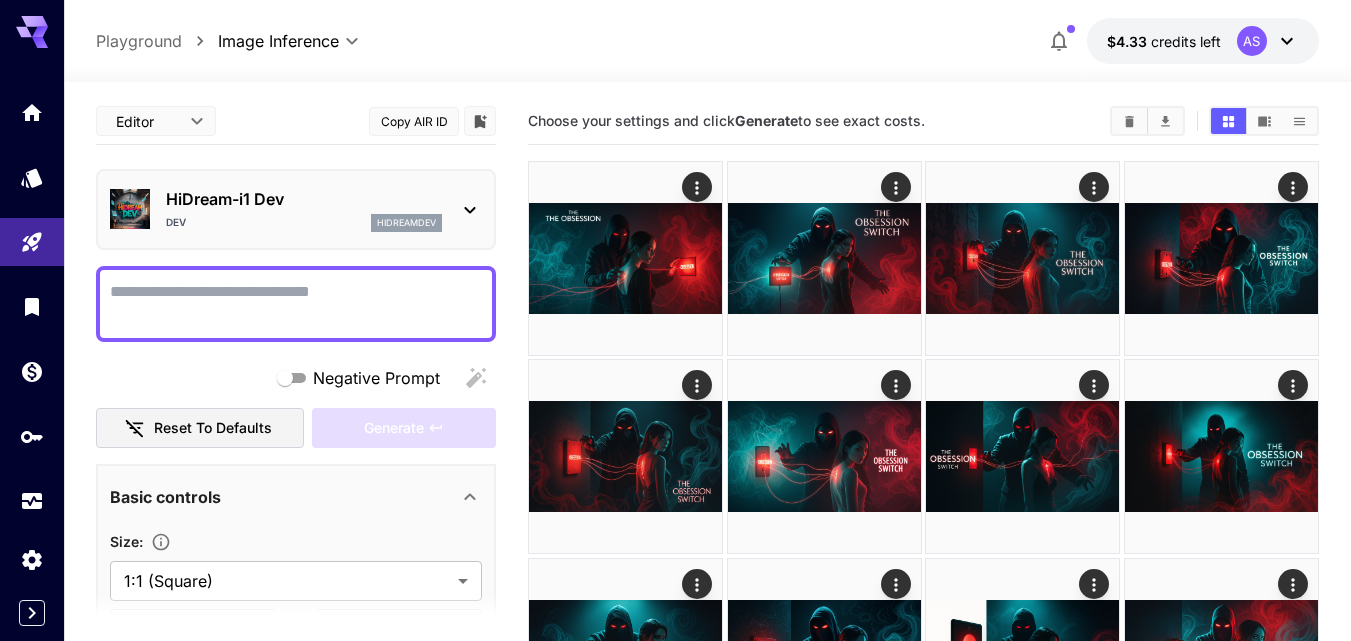 click on "Negative Prompt" at bounding box center (296, 304) 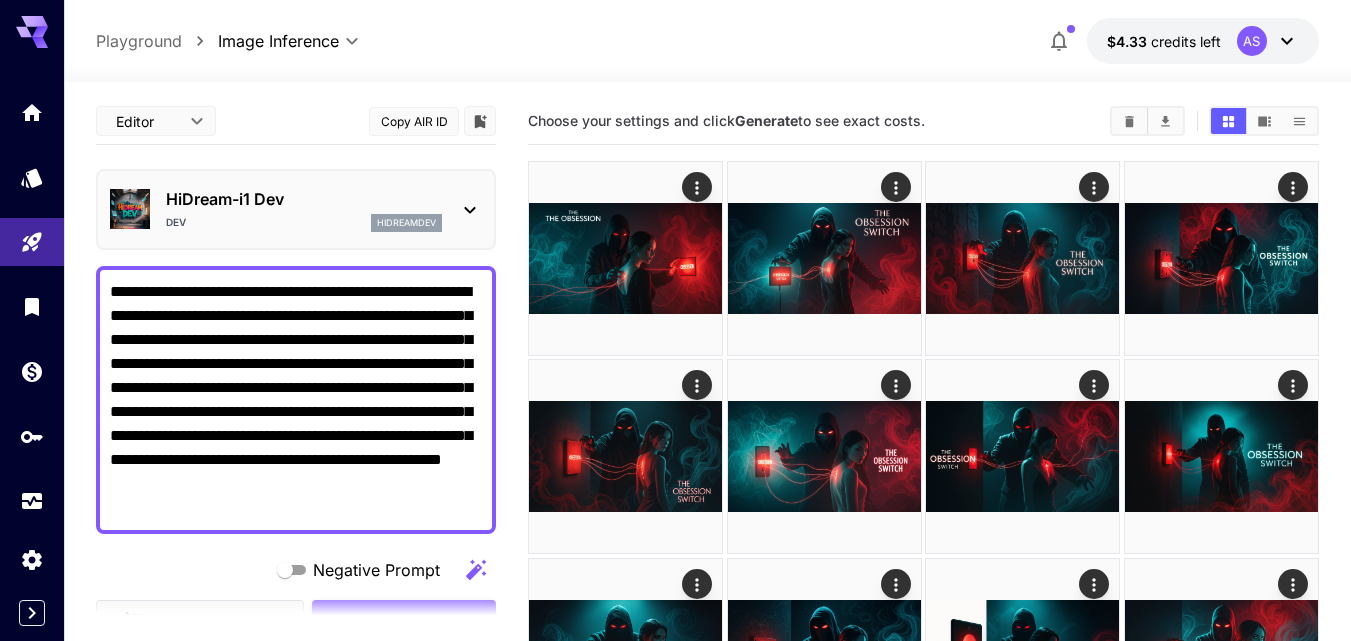 type on "**********" 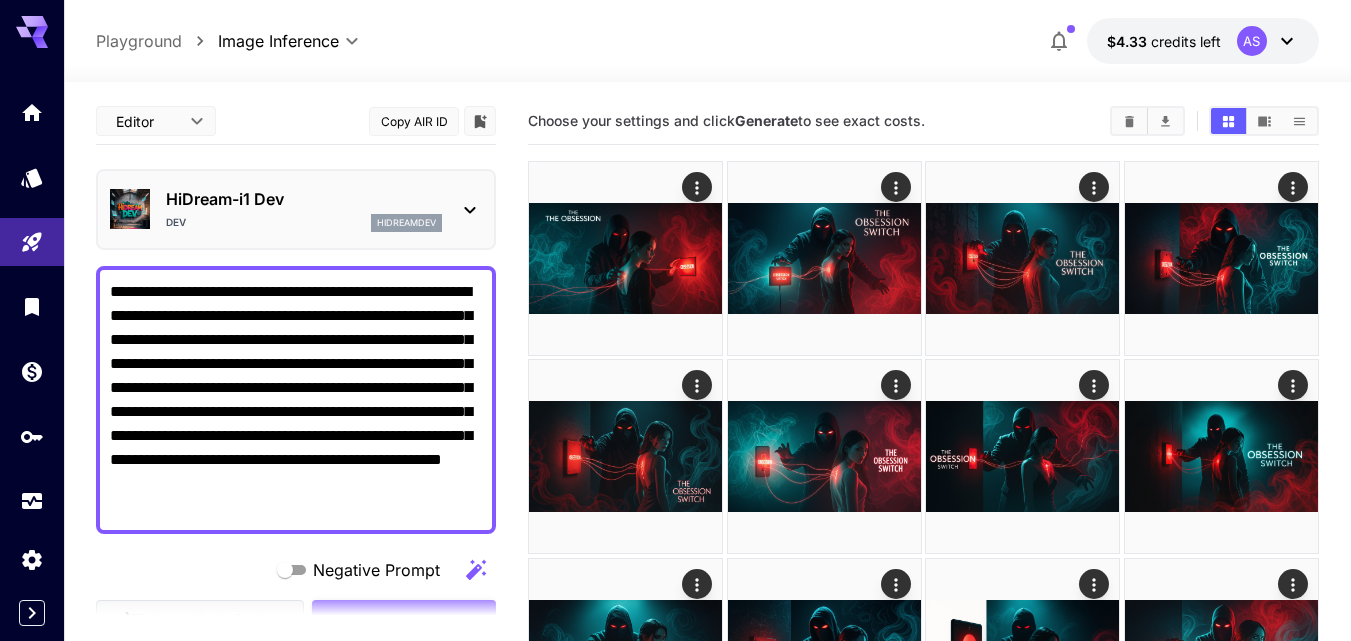click on "Negative Prompt" at bounding box center [296, 570] 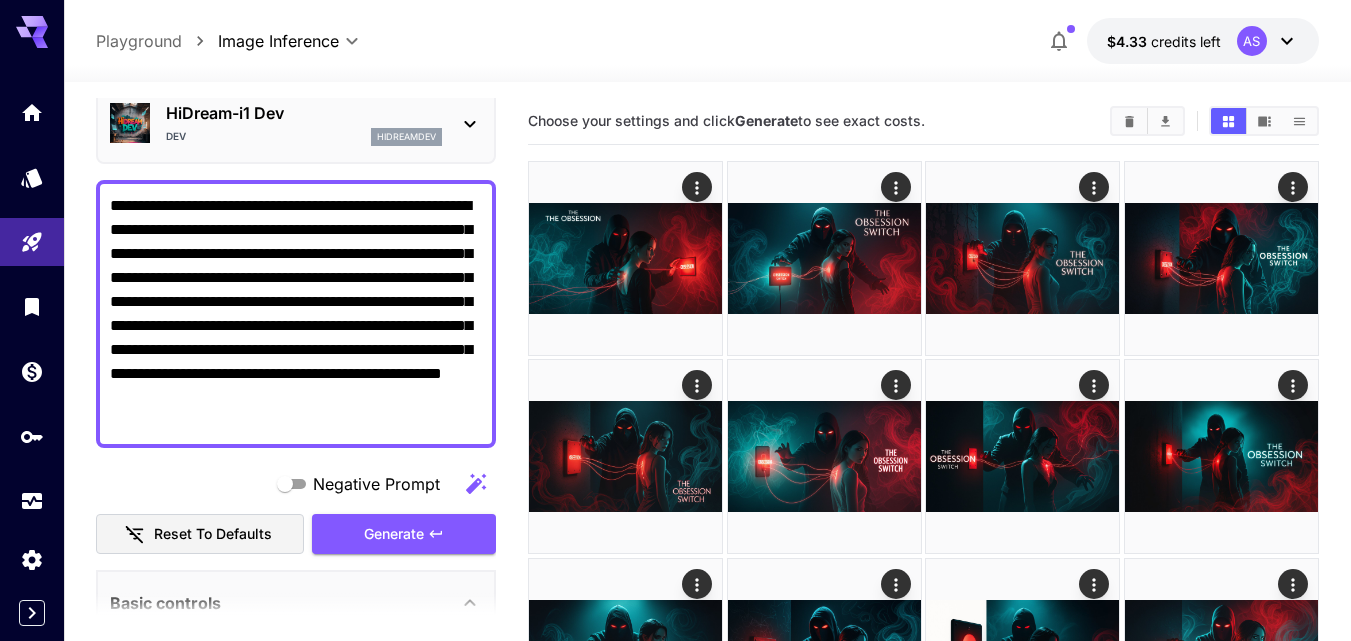 scroll, scrollTop: 120, scrollLeft: 0, axis: vertical 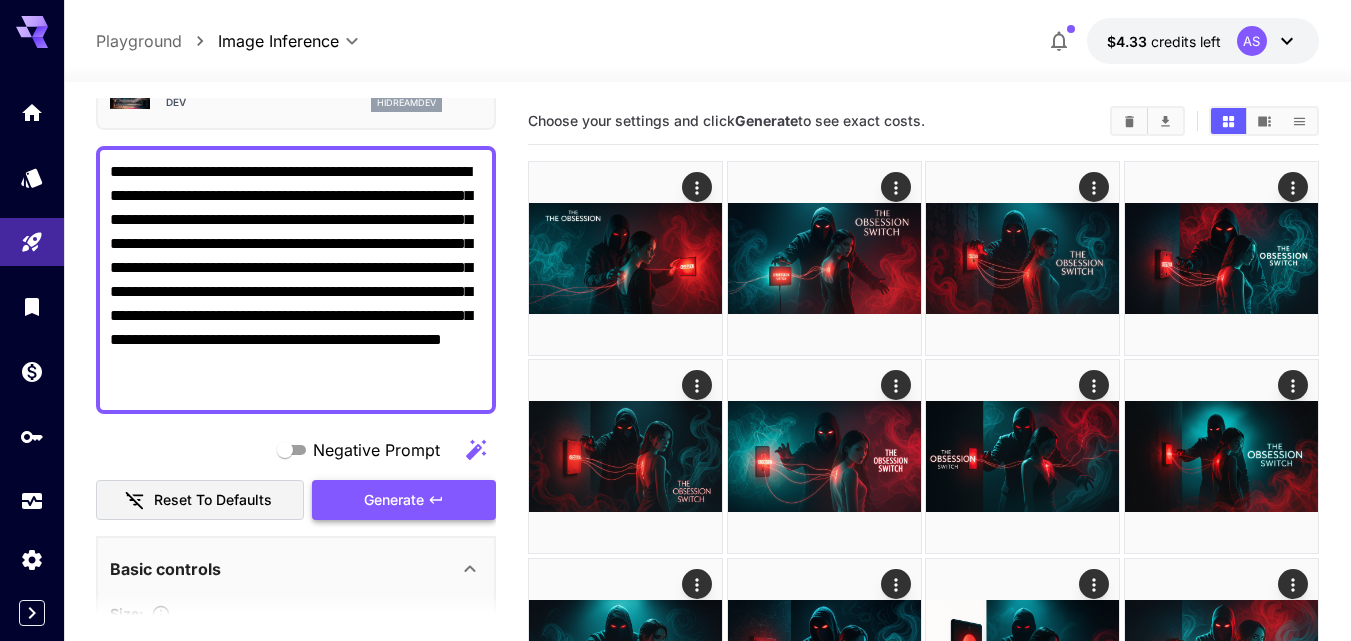 click on "Generate" at bounding box center (404, 500) 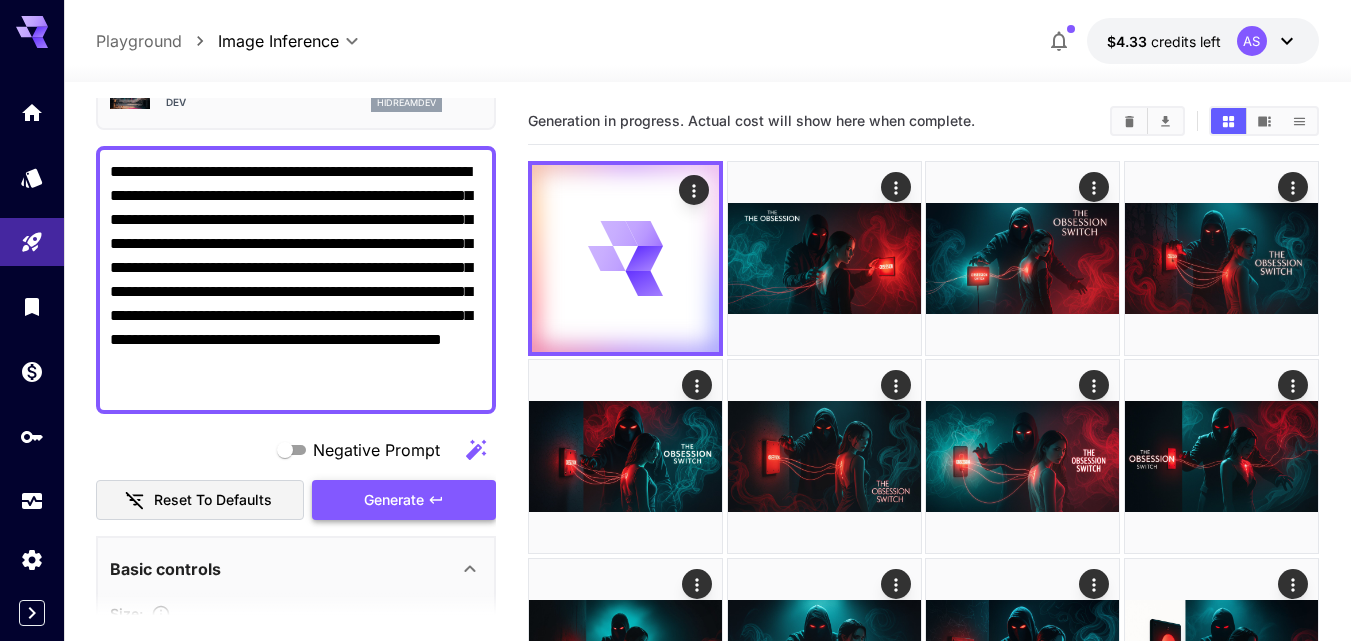 click on "Generate" at bounding box center [404, 500] 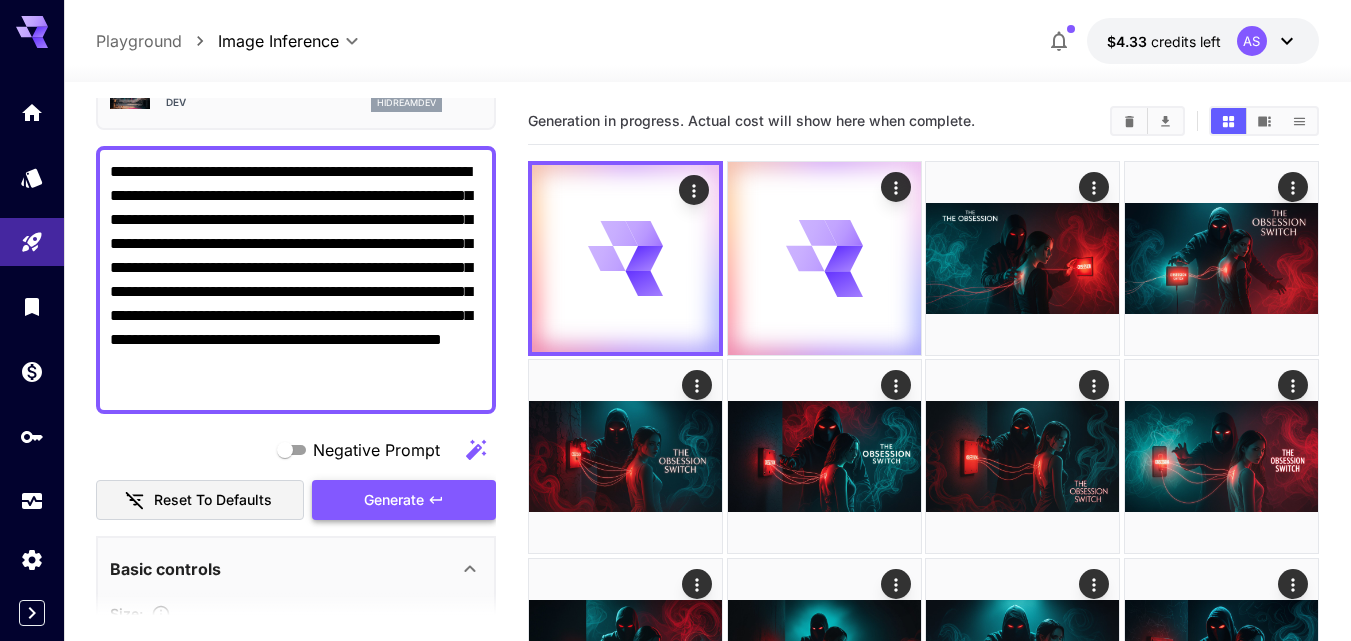 click on "Generate" at bounding box center (404, 500) 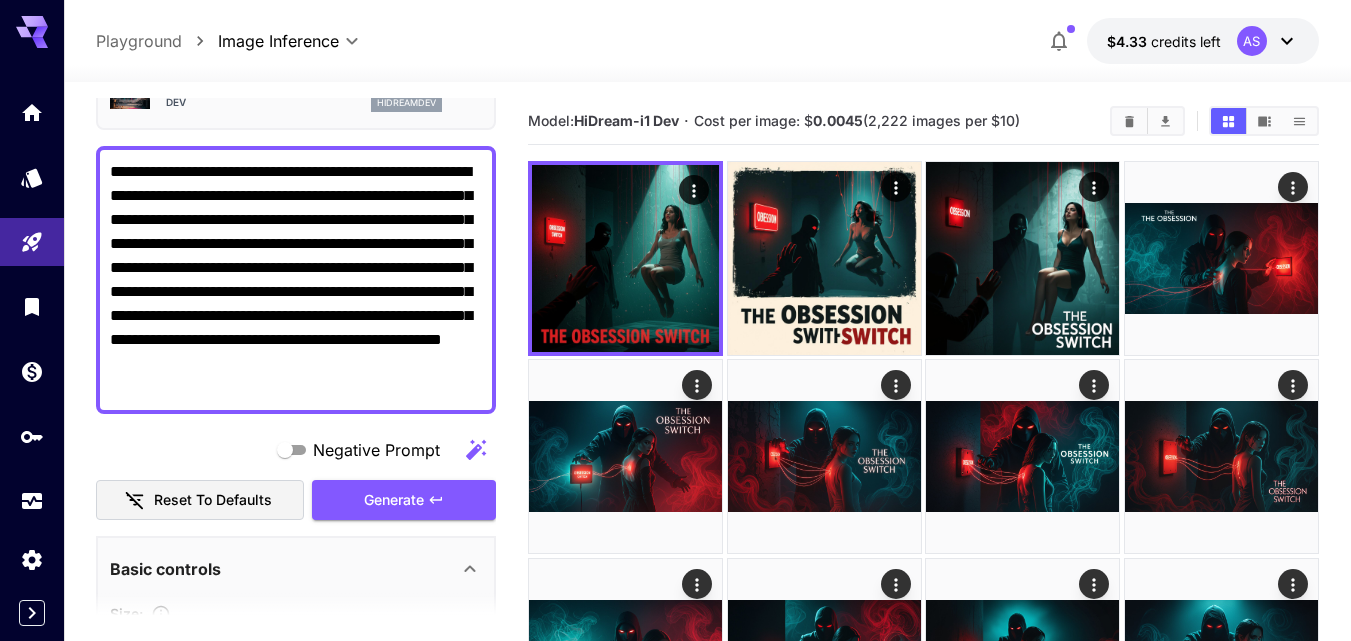 click on "**********" at bounding box center [707, 2517] 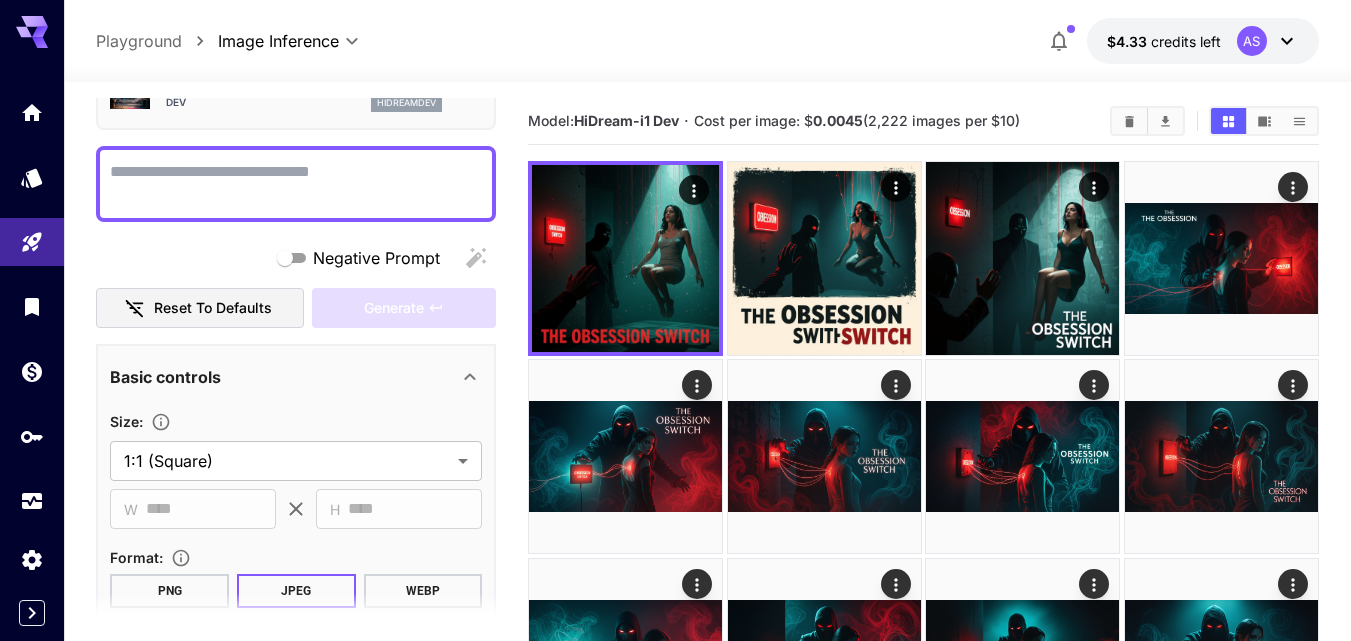 paste on "**********" 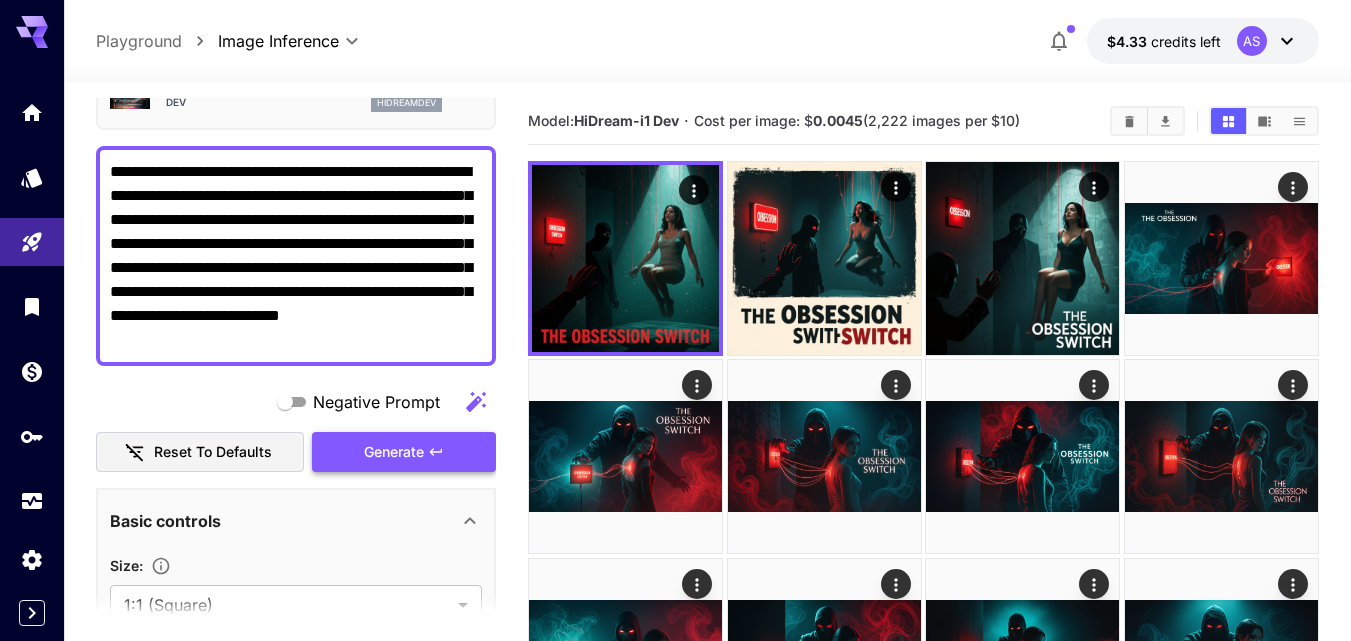 type on "**********" 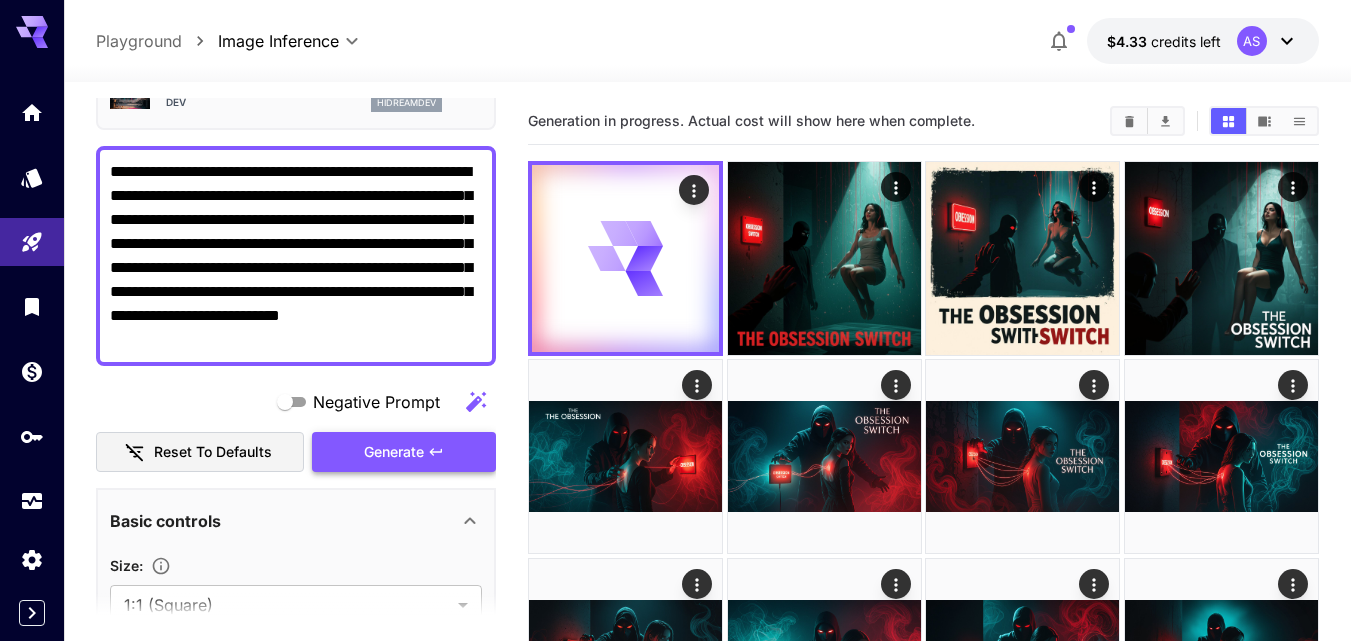 click on "Generate" at bounding box center (394, 452) 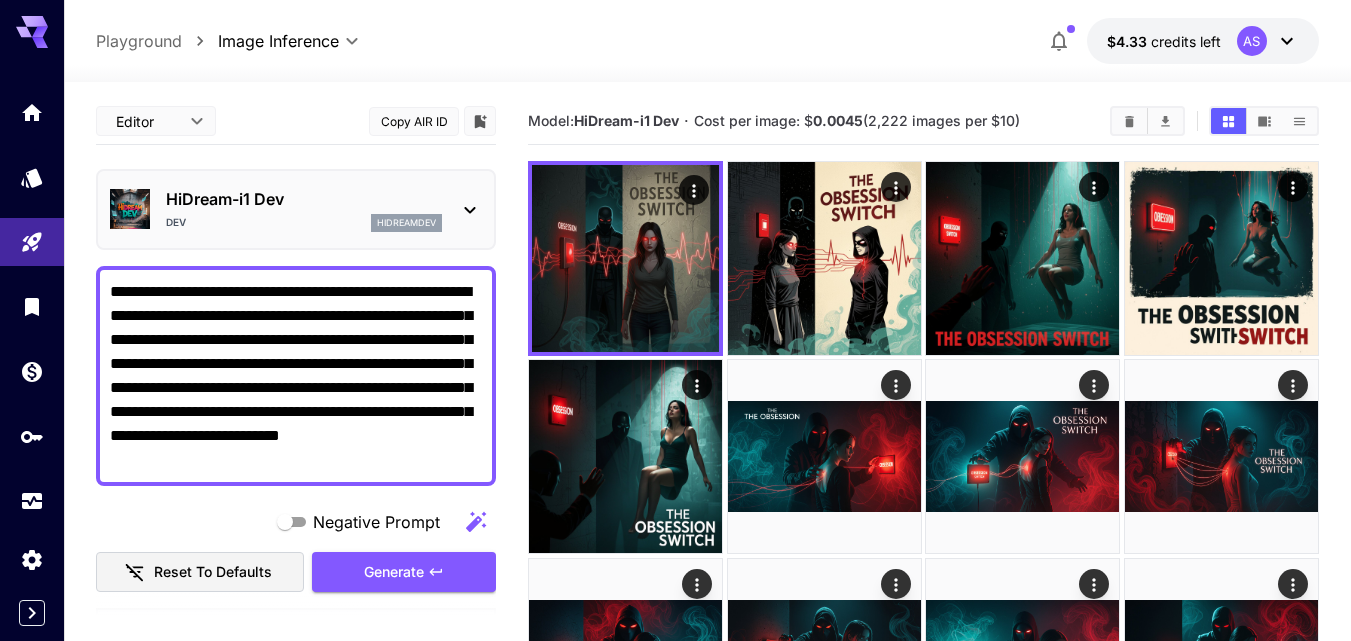 scroll, scrollTop: 0, scrollLeft: 0, axis: both 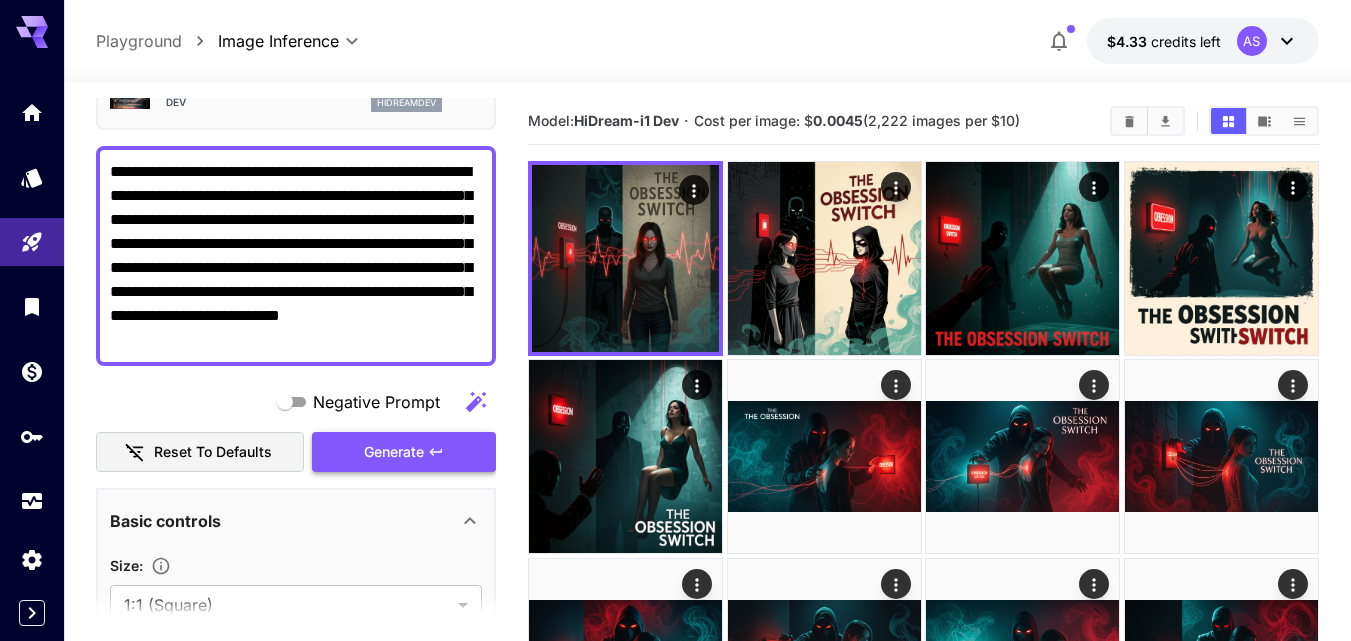 click on "Generate" at bounding box center [404, 452] 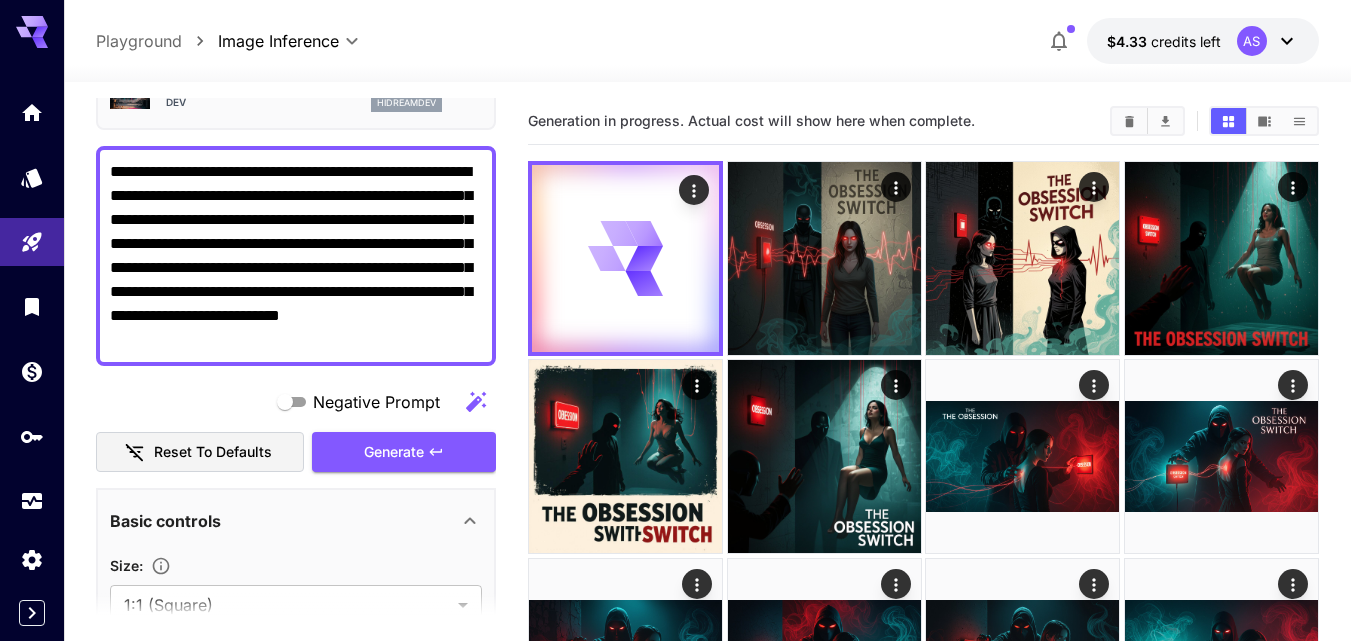drag, startPoint x: 317, startPoint y: 351, endPoint x: 116, endPoint y: 166, distance: 273.1776 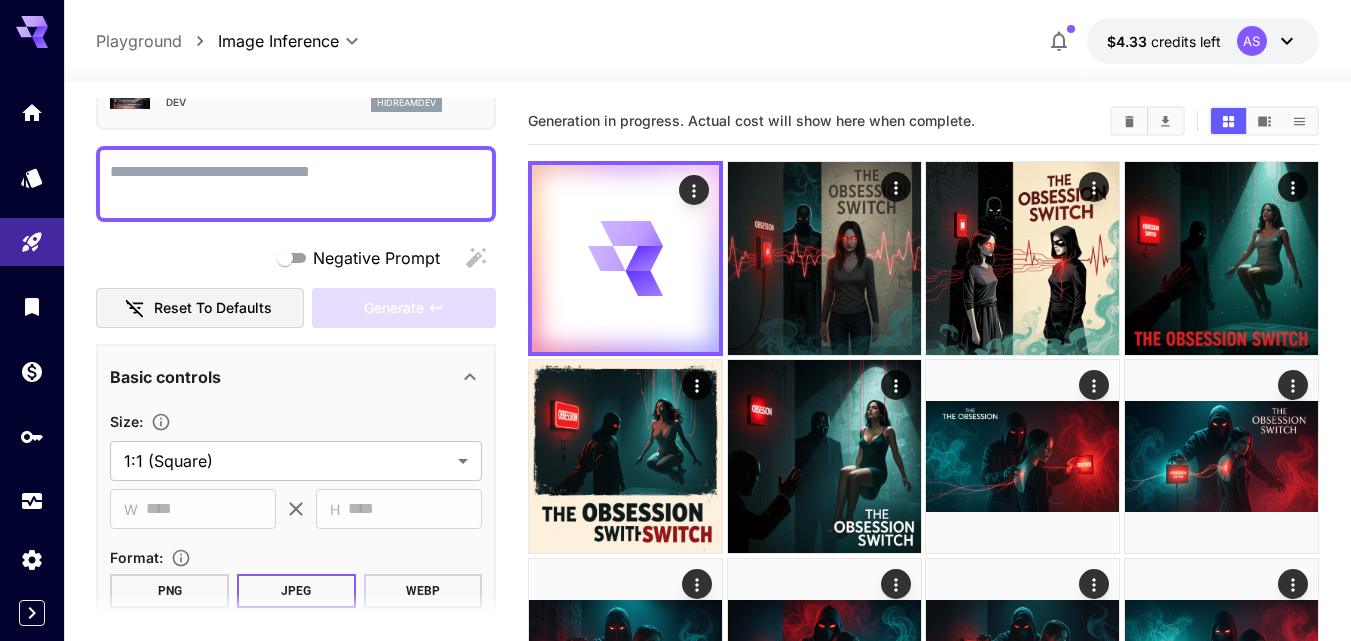 paste on "**********" 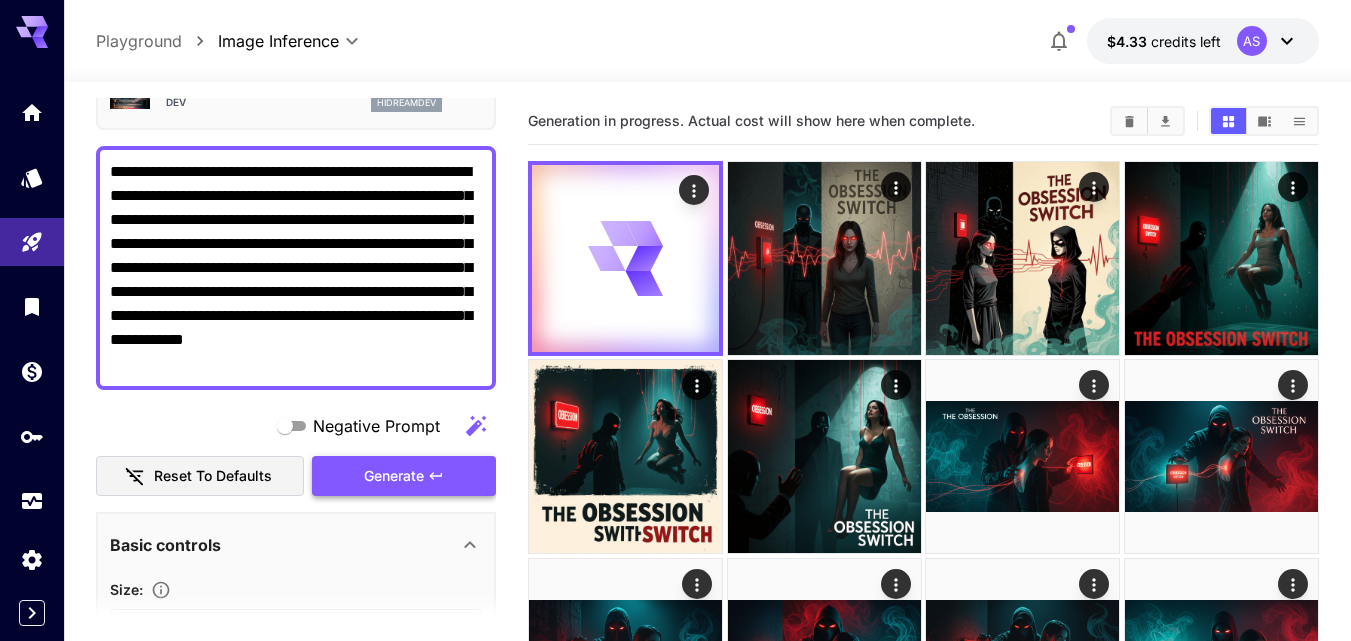 type on "**********" 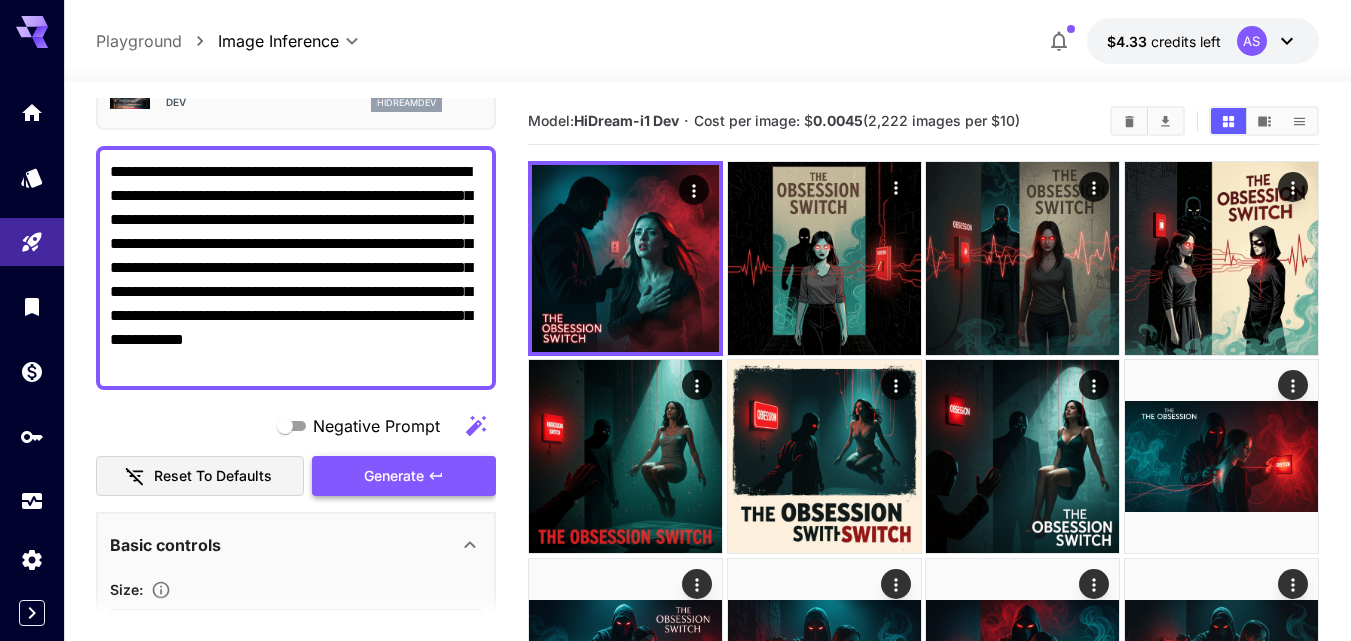 click on "Generate" at bounding box center [404, 476] 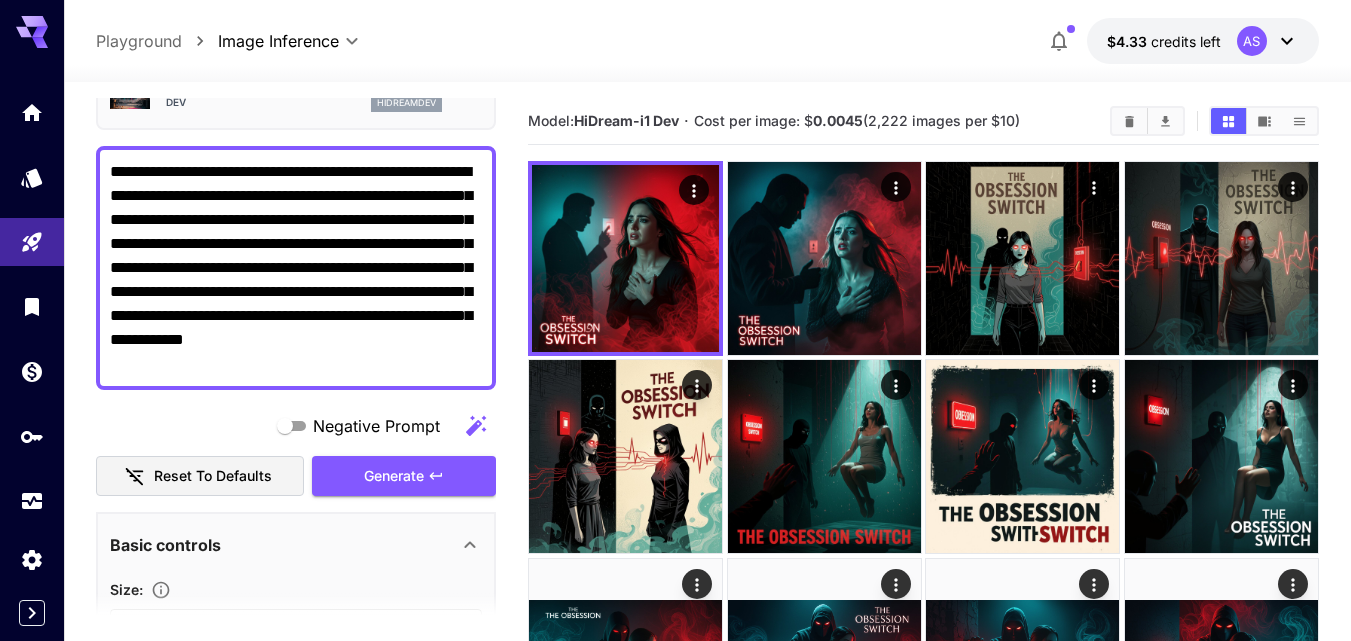 drag, startPoint x: 113, startPoint y: 172, endPoint x: 454, endPoint y: 367, distance: 392.81802 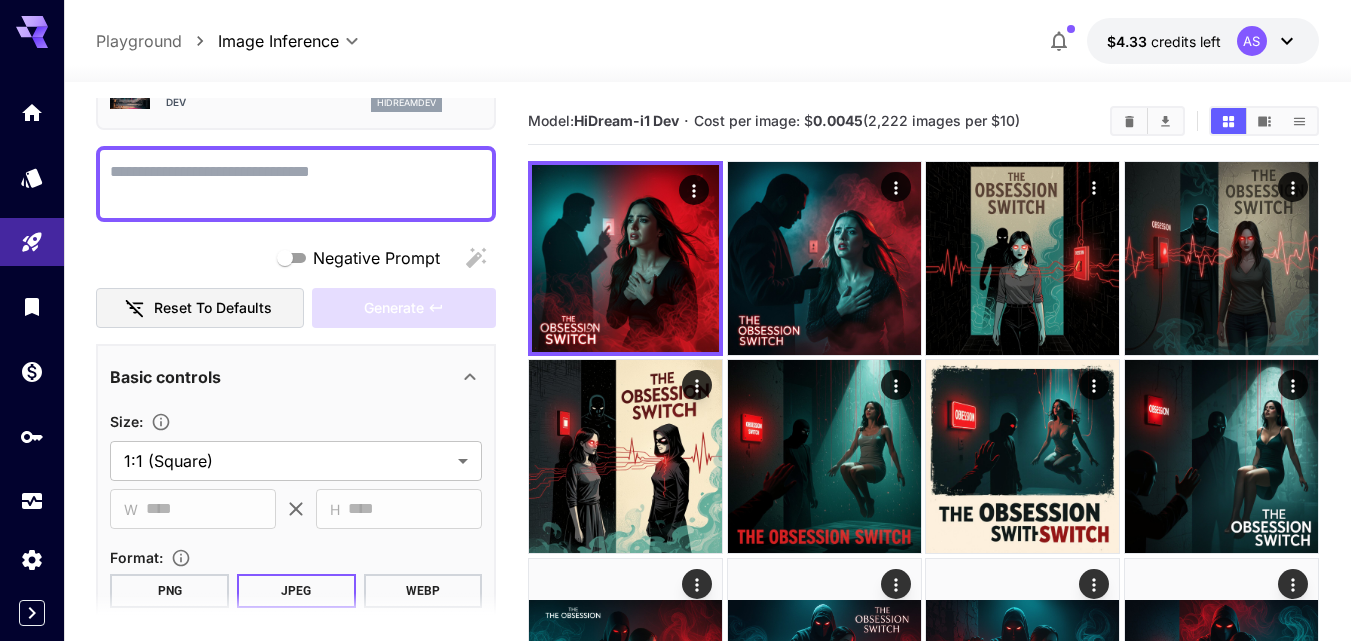 paste on "**********" 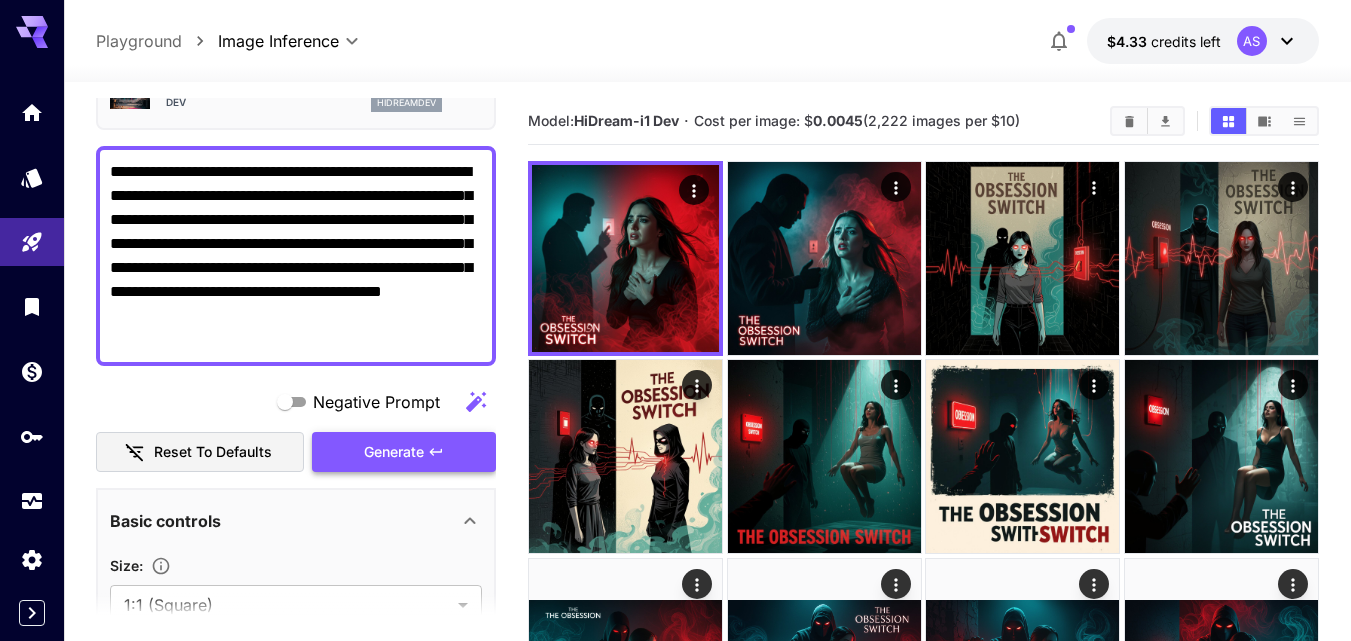 type on "**********" 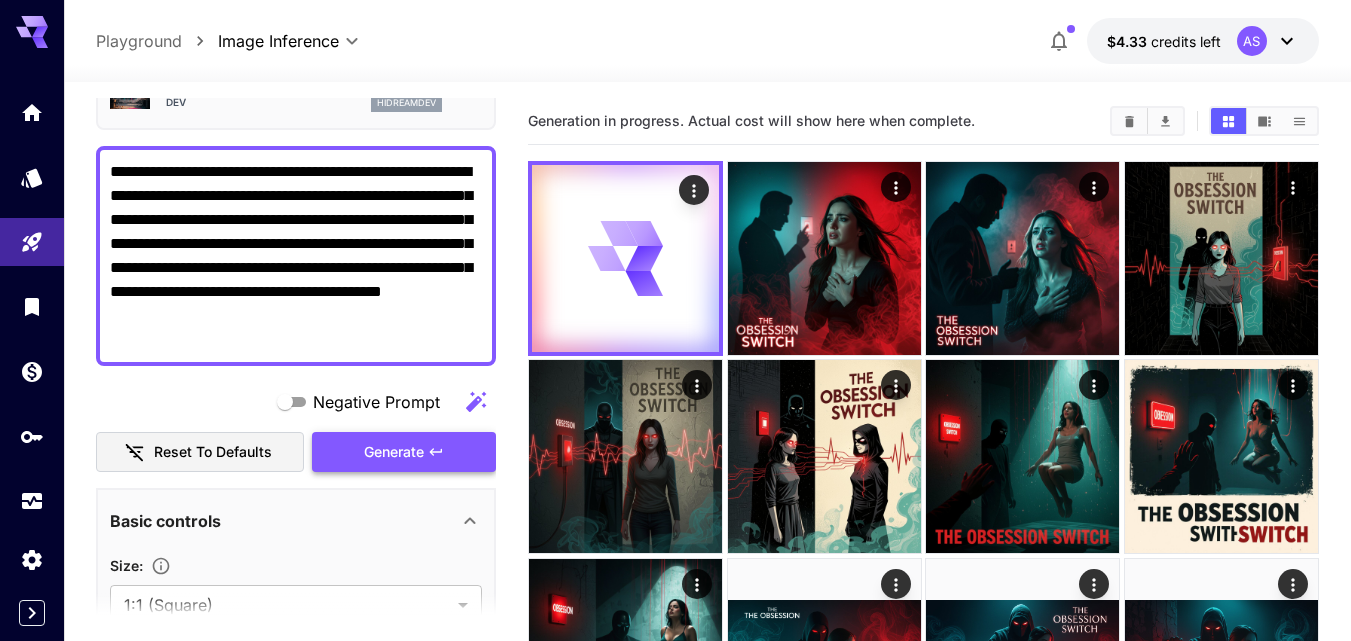 click on "Generate" at bounding box center (394, 452) 